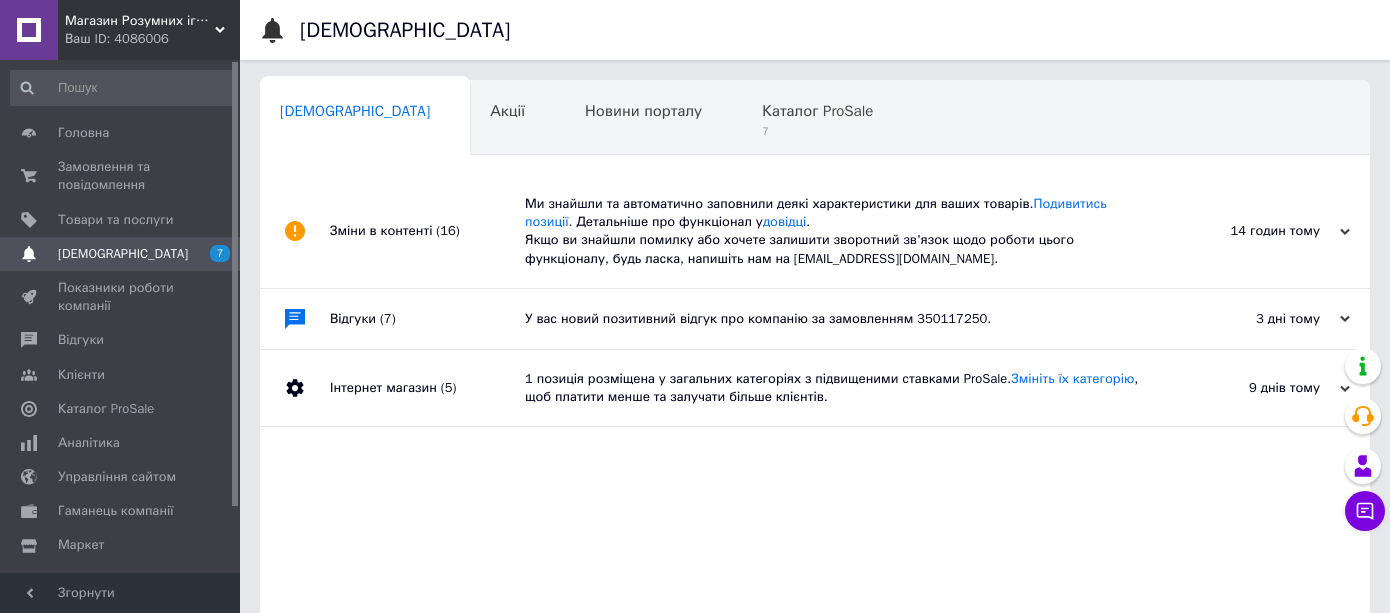 scroll, scrollTop: 0, scrollLeft: 0, axis: both 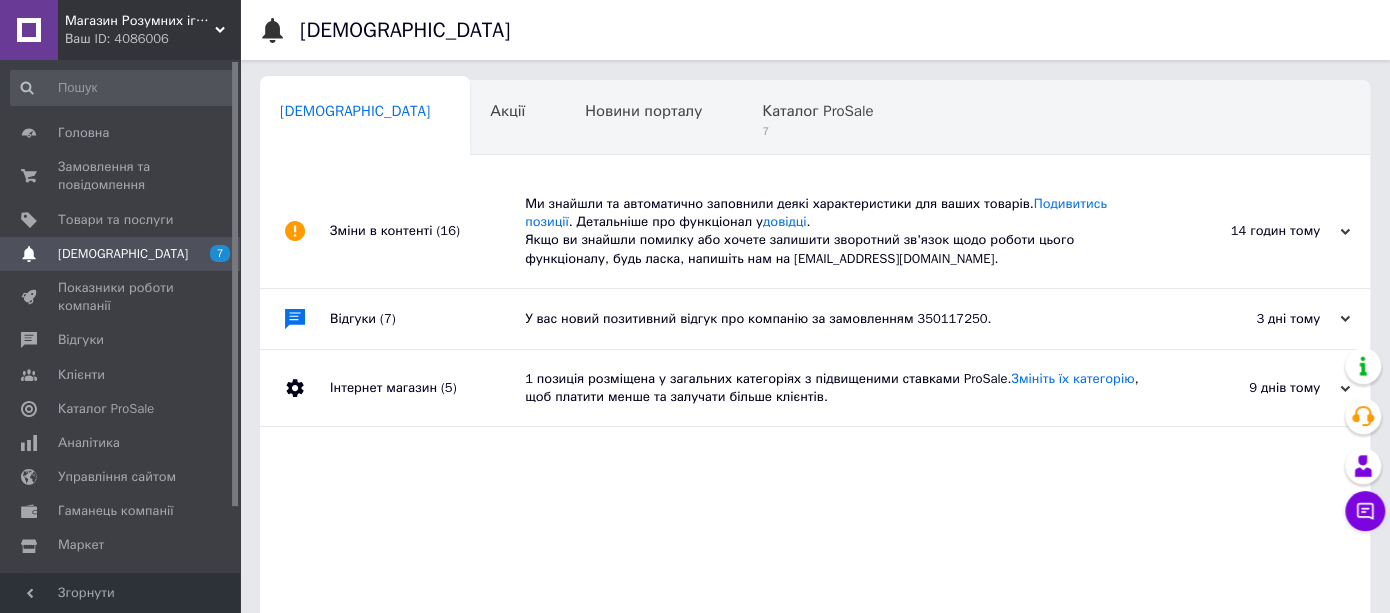 click on "Відгуки" at bounding box center [121, 340] 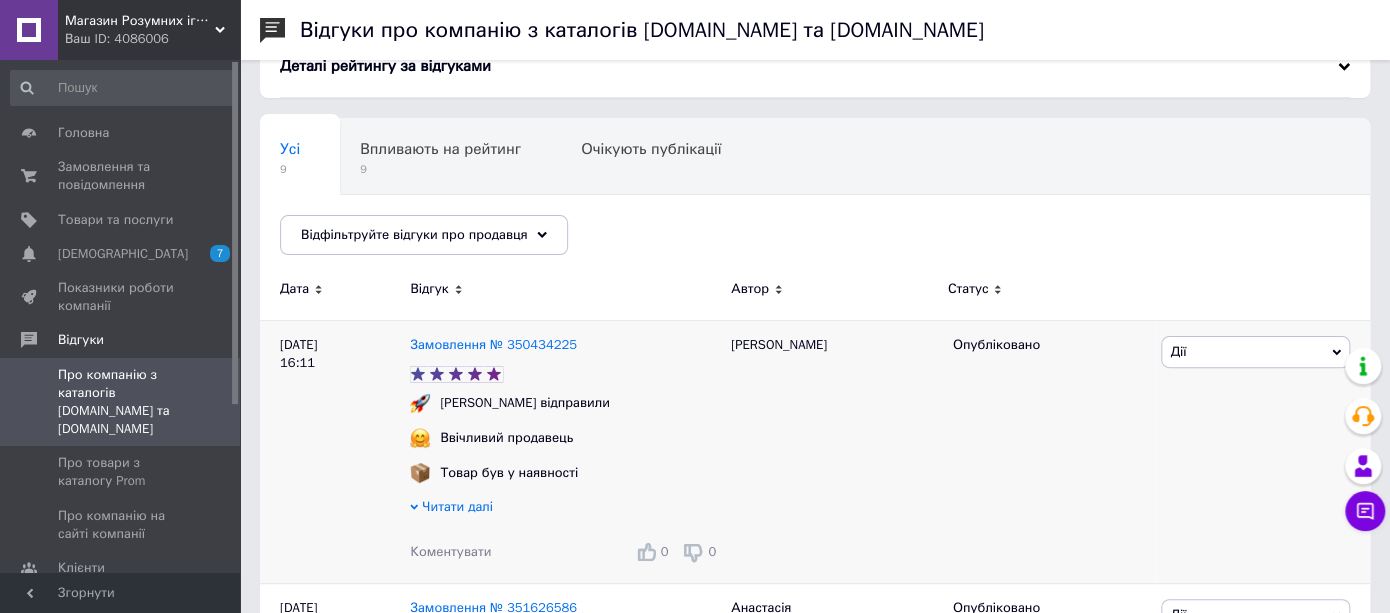 scroll, scrollTop: 333, scrollLeft: 0, axis: vertical 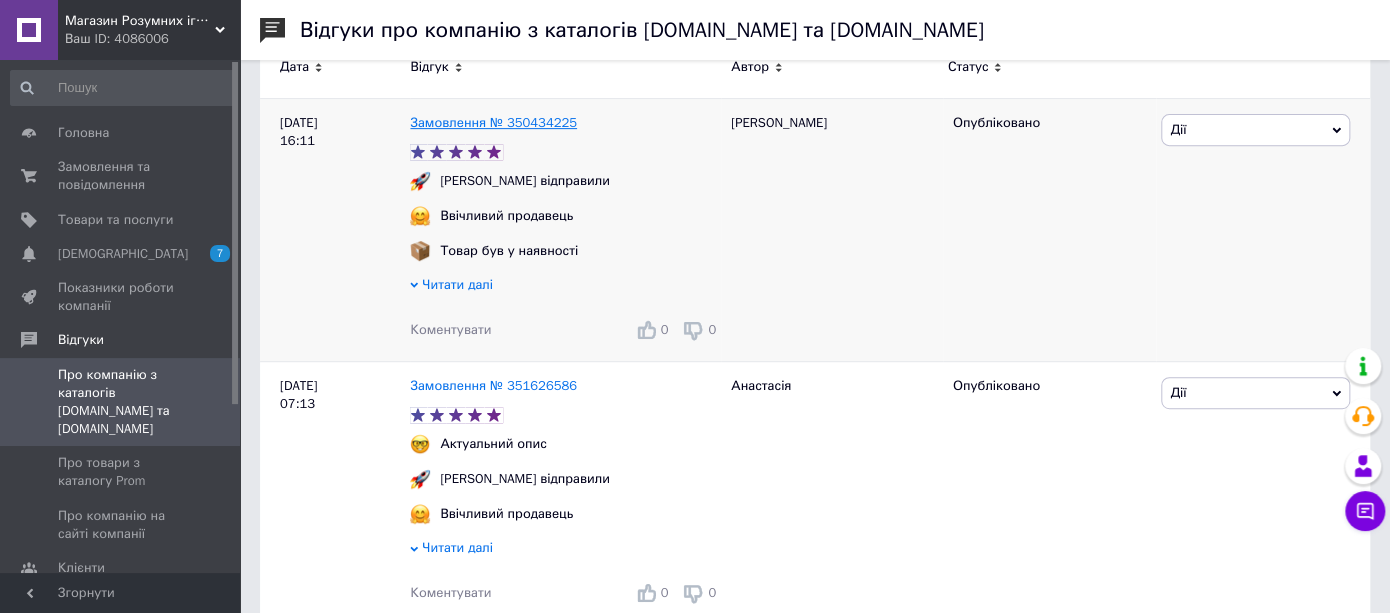 click on "Замовлення № 350434225" at bounding box center (493, 122) 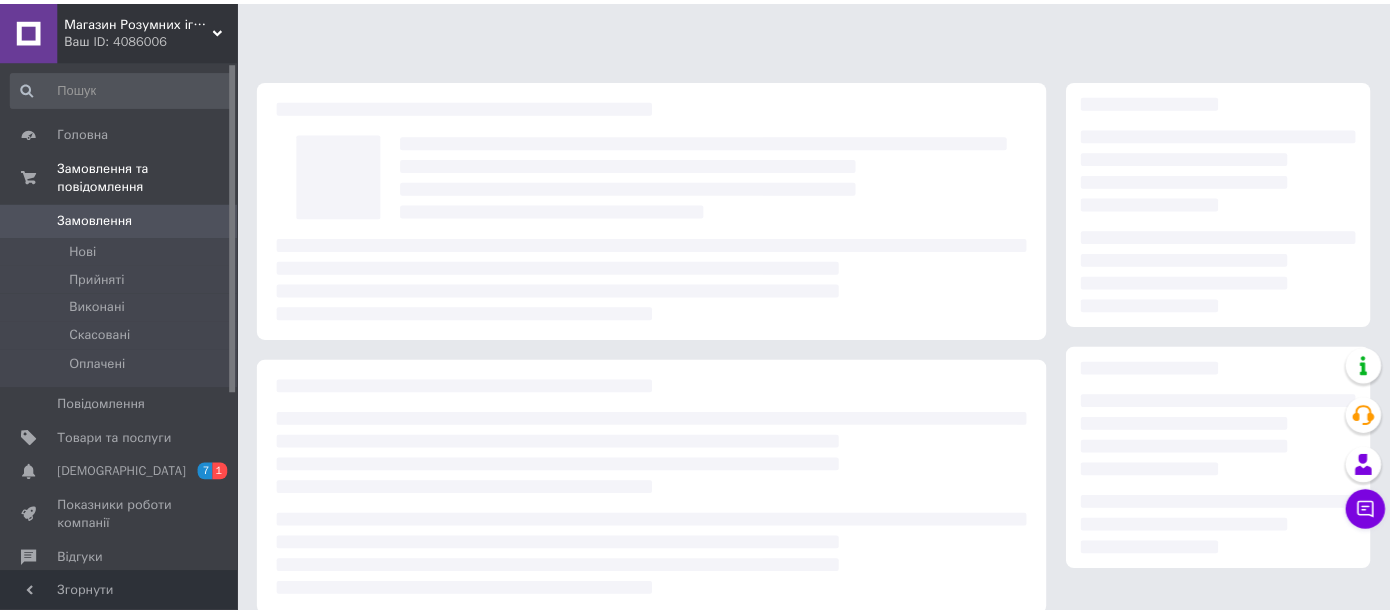 scroll, scrollTop: 0, scrollLeft: 0, axis: both 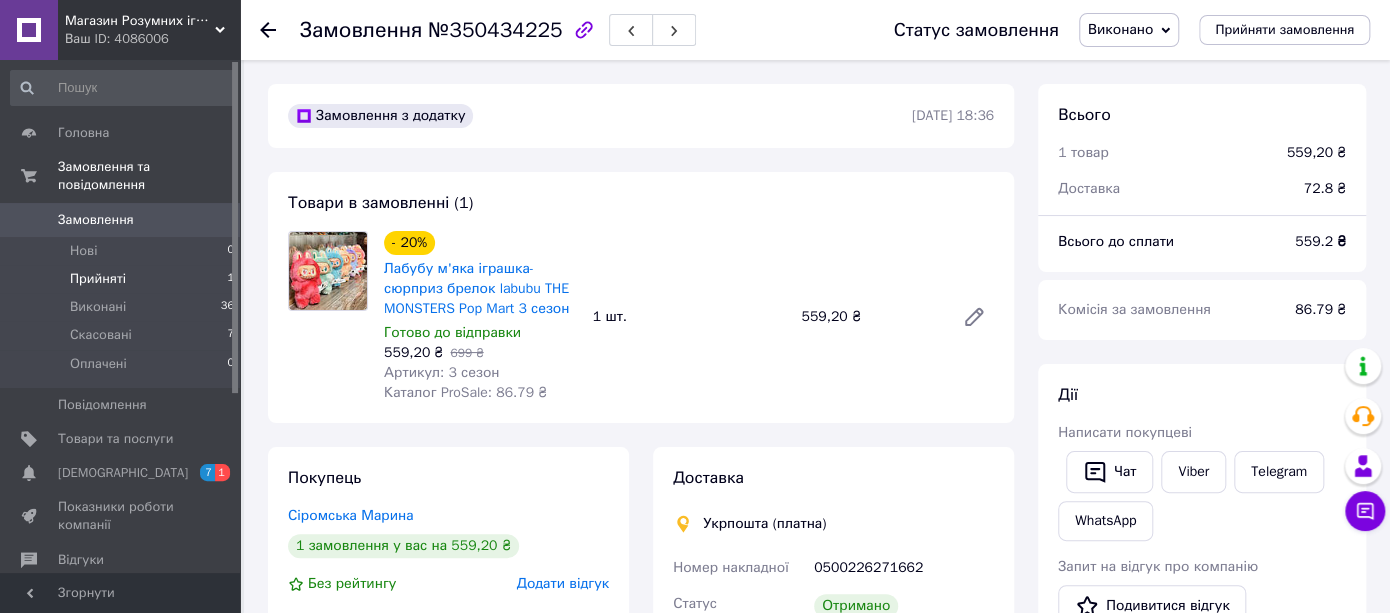 click on "Прийняті 1" at bounding box center [123, 279] 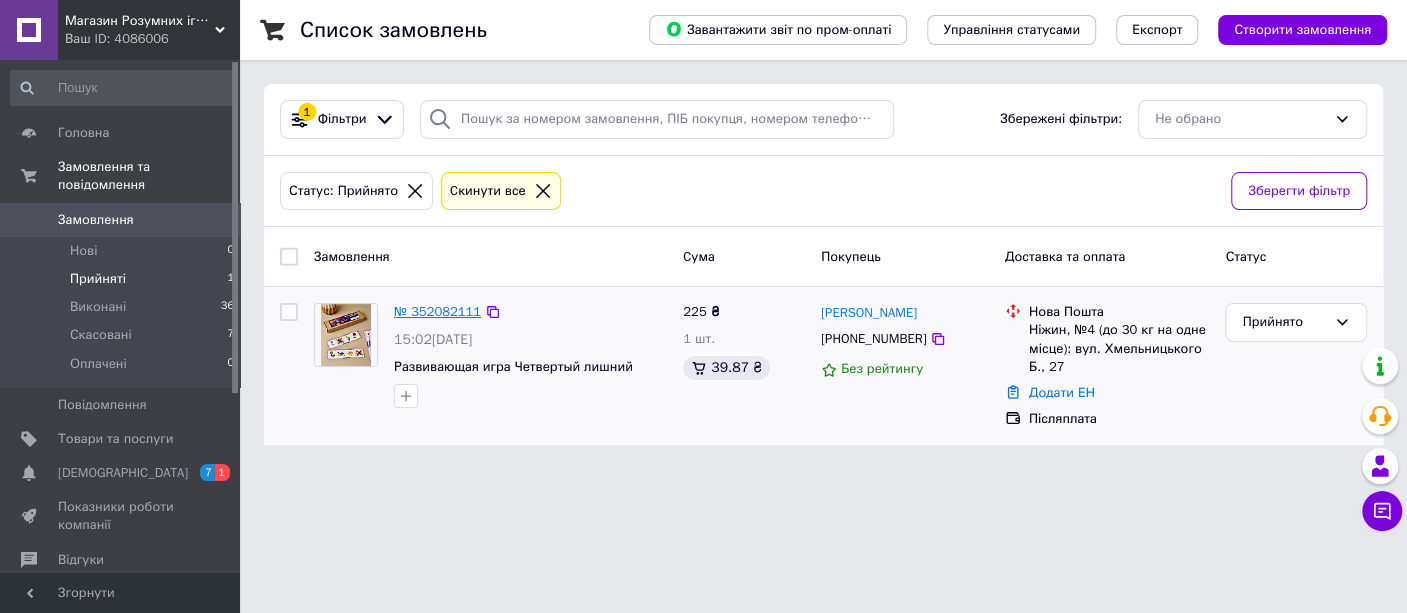 click on "№ 352082111" at bounding box center (437, 311) 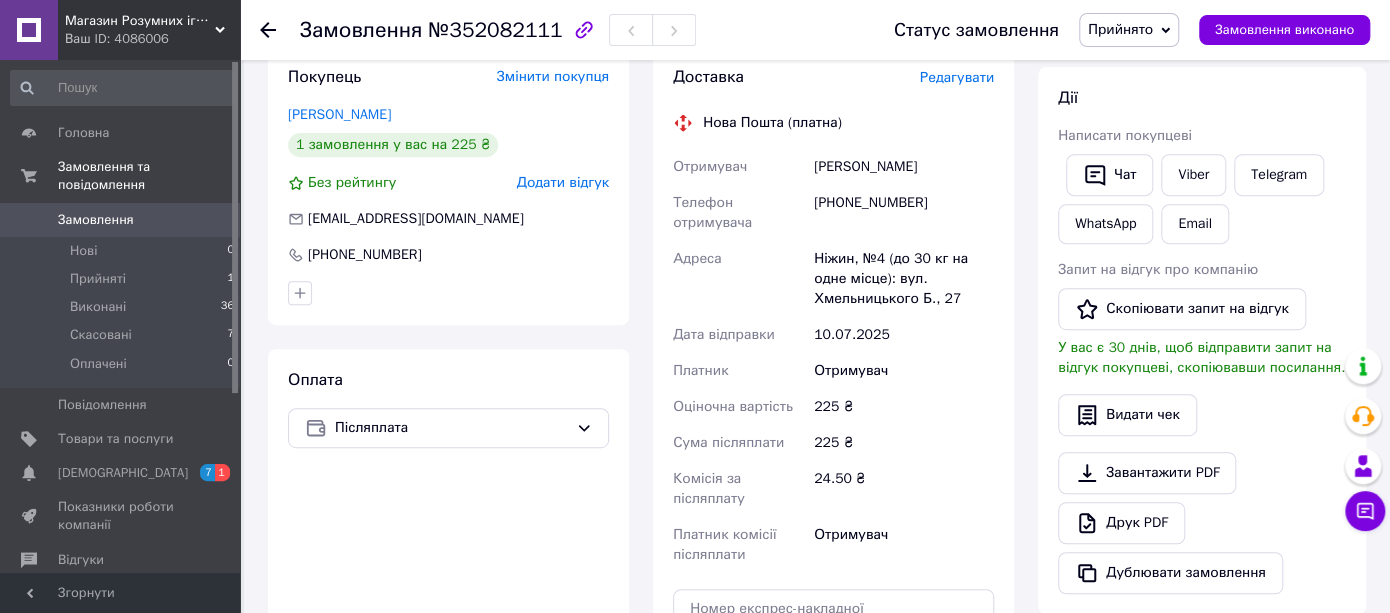 scroll, scrollTop: 666, scrollLeft: 0, axis: vertical 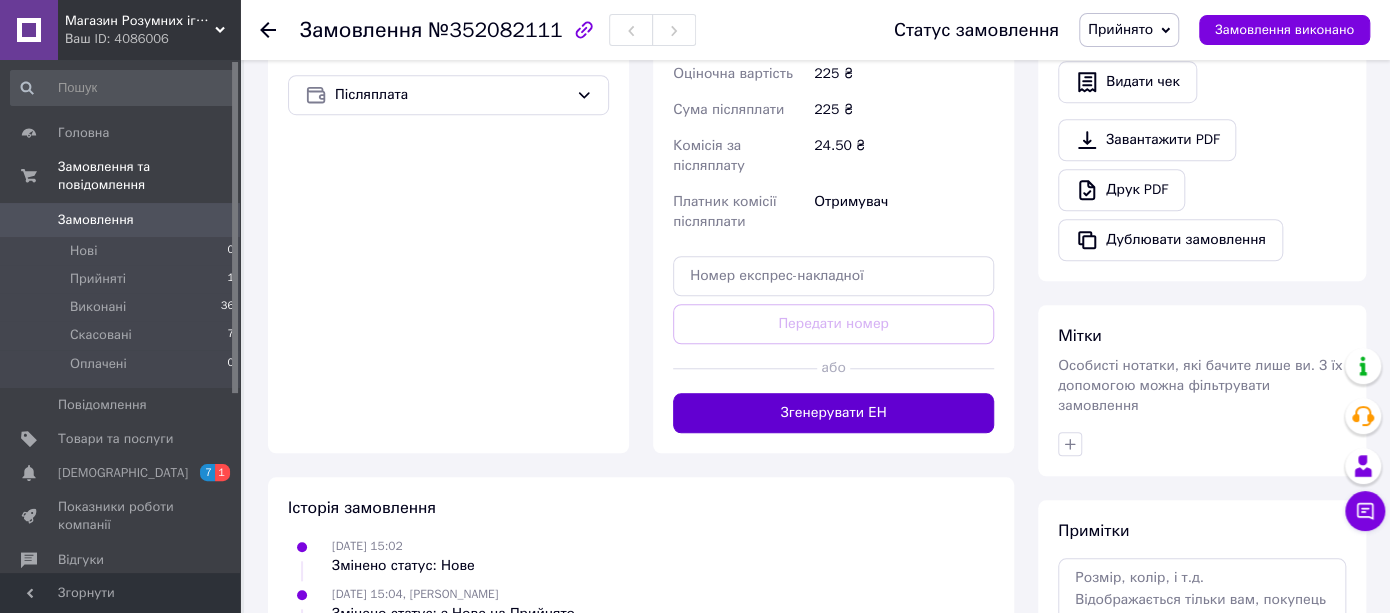 click on "Згенерувати ЕН" at bounding box center [833, 413] 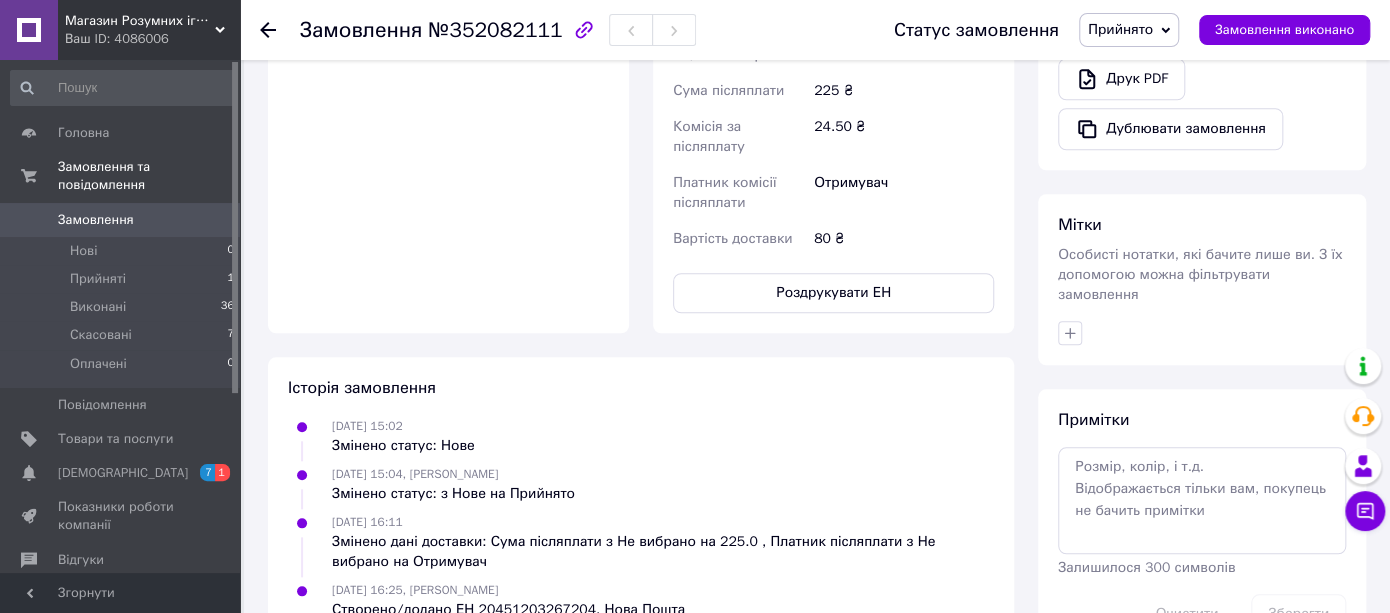scroll, scrollTop: 817, scrollLeft: 0, axis: vertical 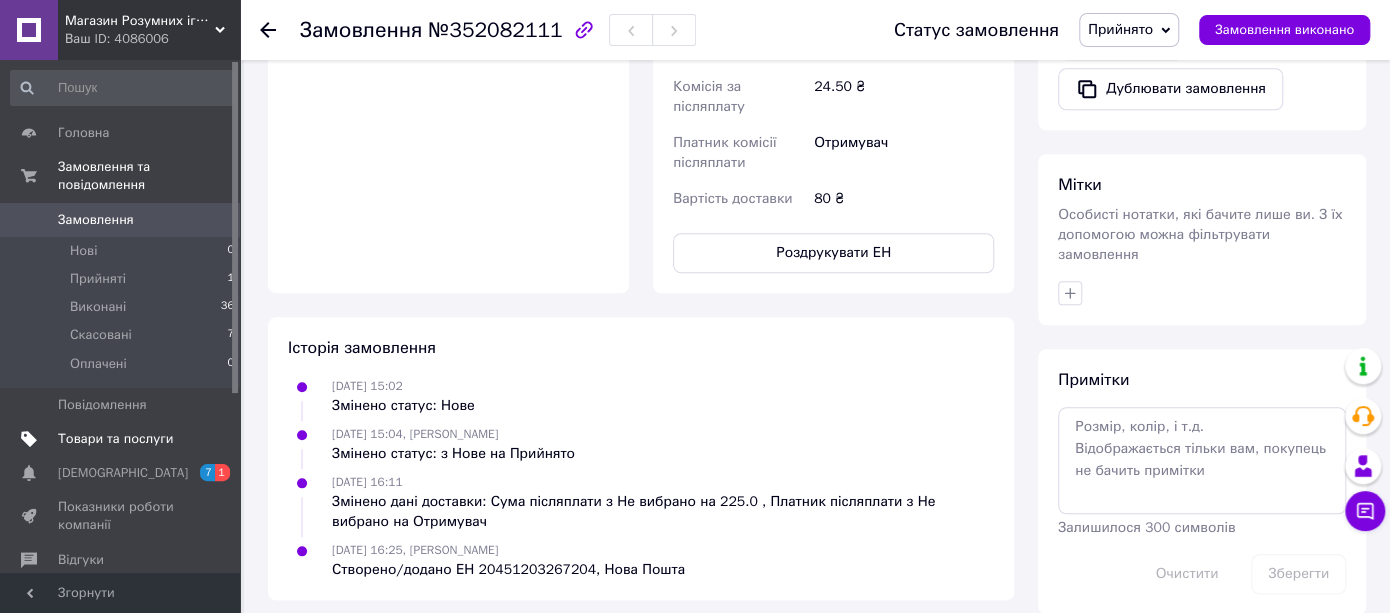 click on "Товари та послуги" at bounding box center (115, 439) 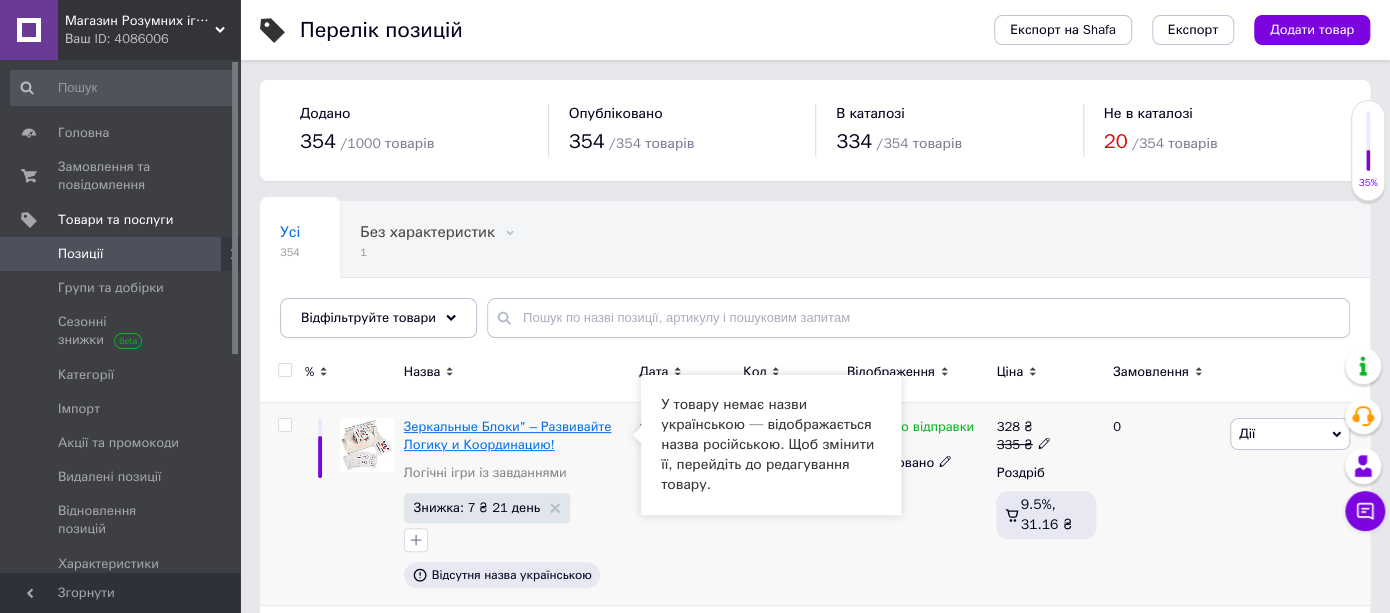 click on "Зеркальные Блоки" – Развивайте Логику и Координацию!" at bounding box center [507, 435] 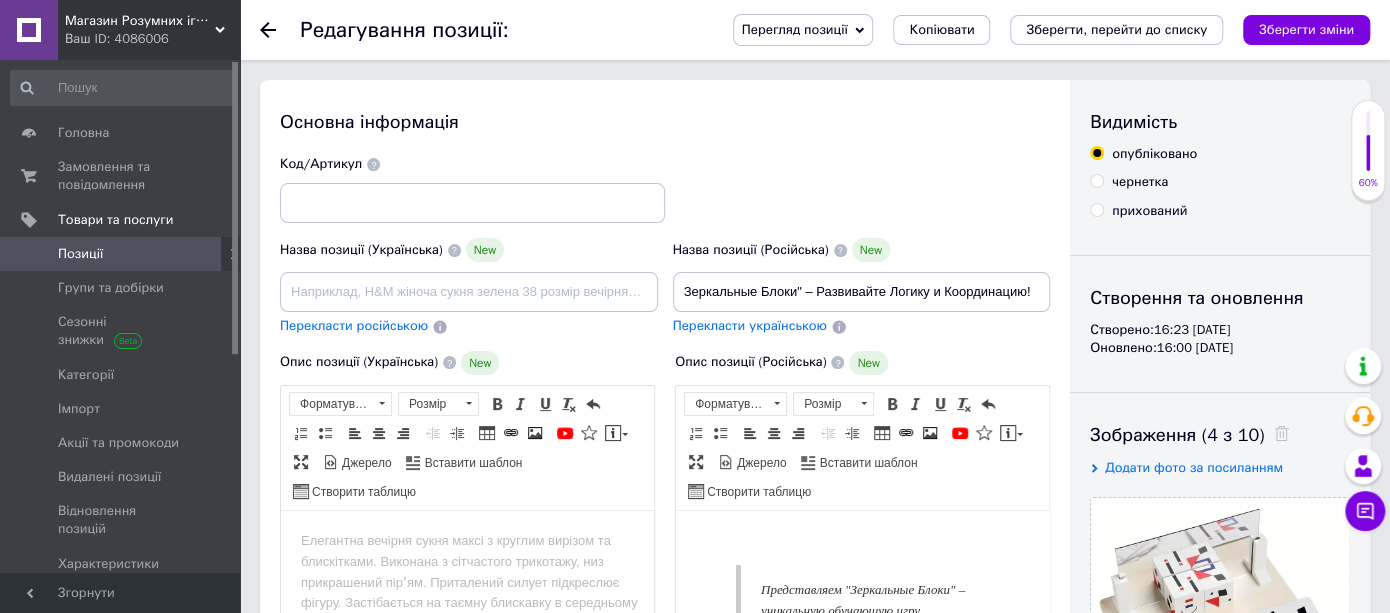 scroll, scrollTop: 0, scrollLeft: 0, axis: both 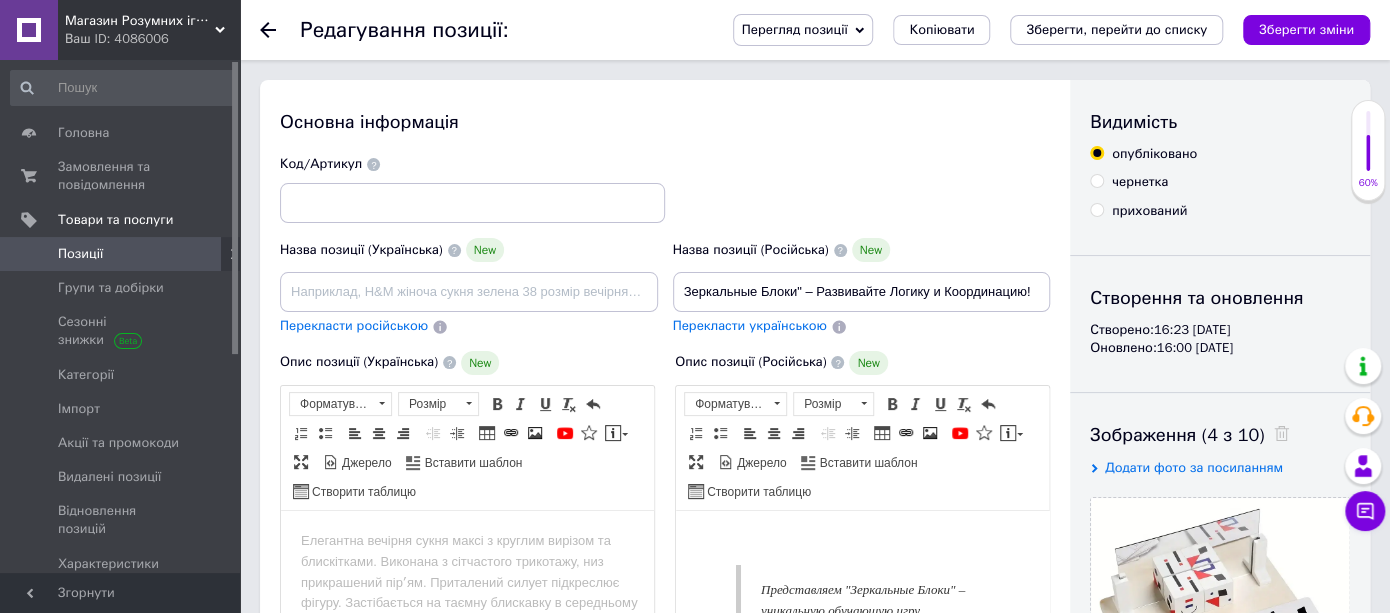 click on "Перекласти українською" at bounding box center [750, 325] 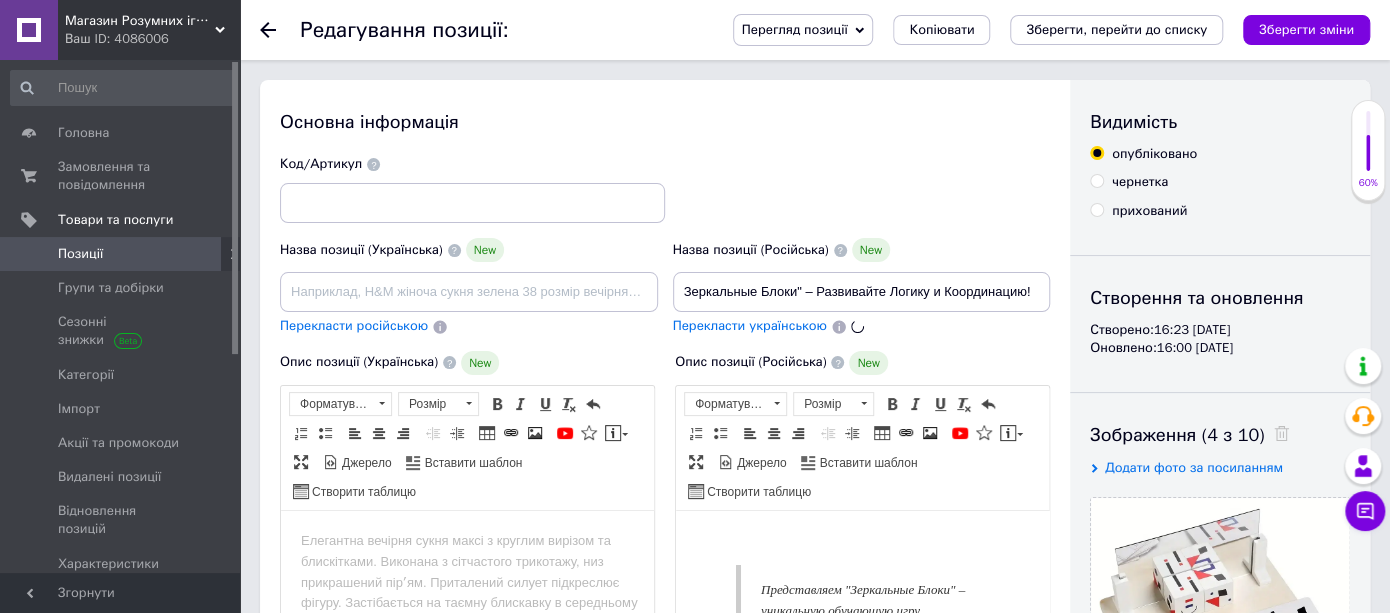 type on "Дзеркальні блоки" — розвивайте Логіку та Координацію!" 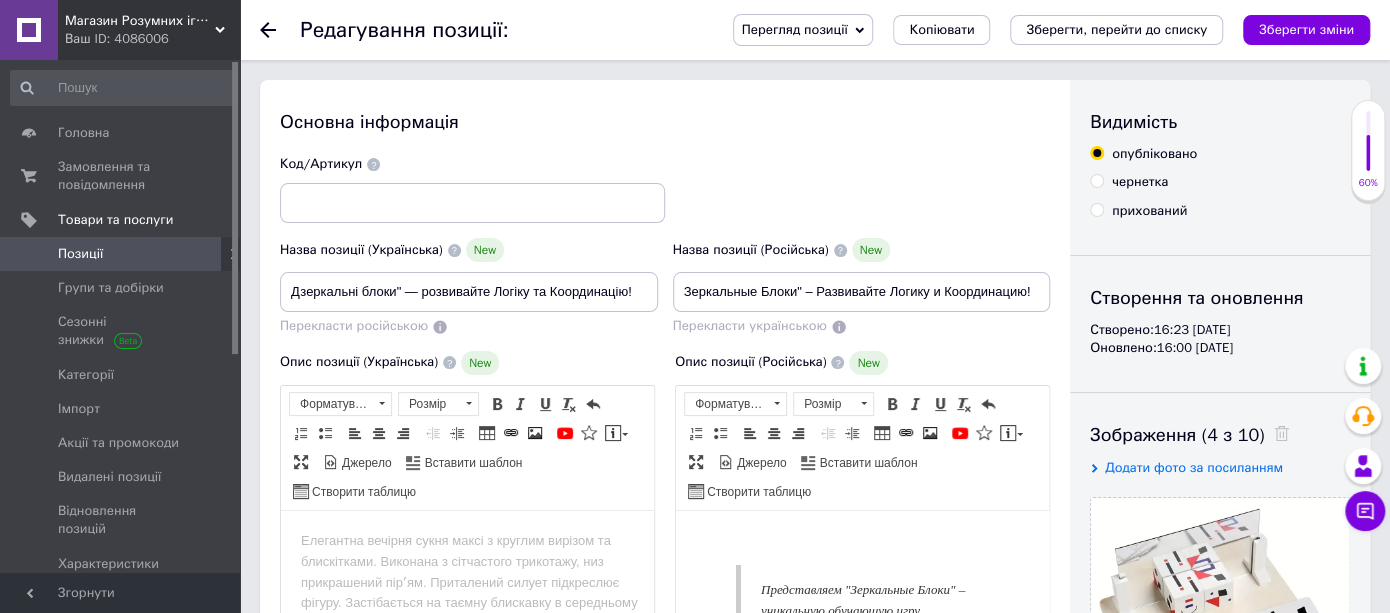scroll, scrollTop: 222, scrollLeft: 0, axis: vertical 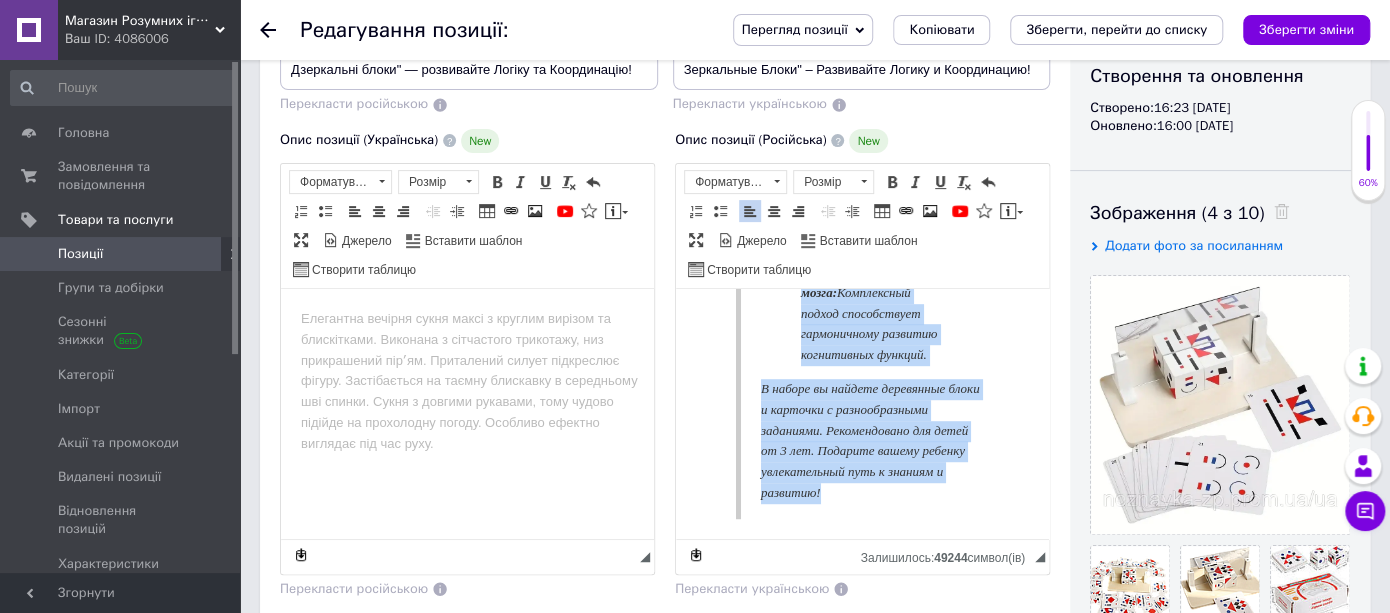 drag, startPoint x: 801, startPoint y: 375, endPoint x: 990, endPoint y: 536, distance: 248.27808 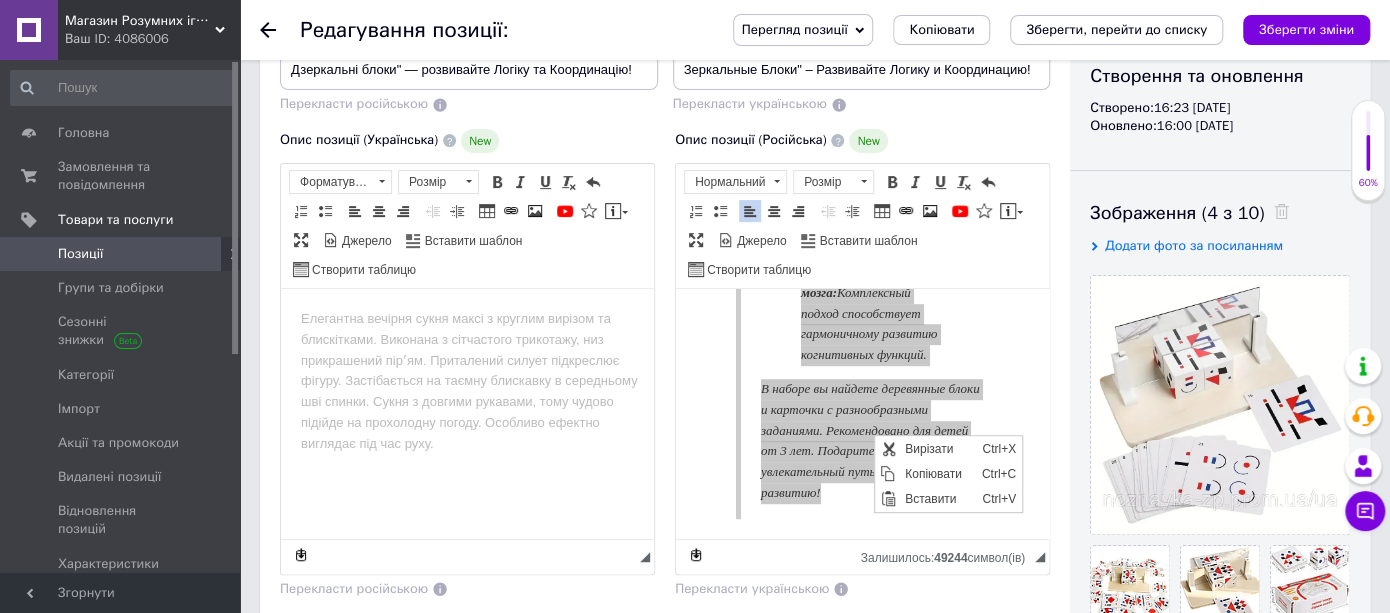 scroll, scrollTop: 0, scrollLeft: 0, axis: both 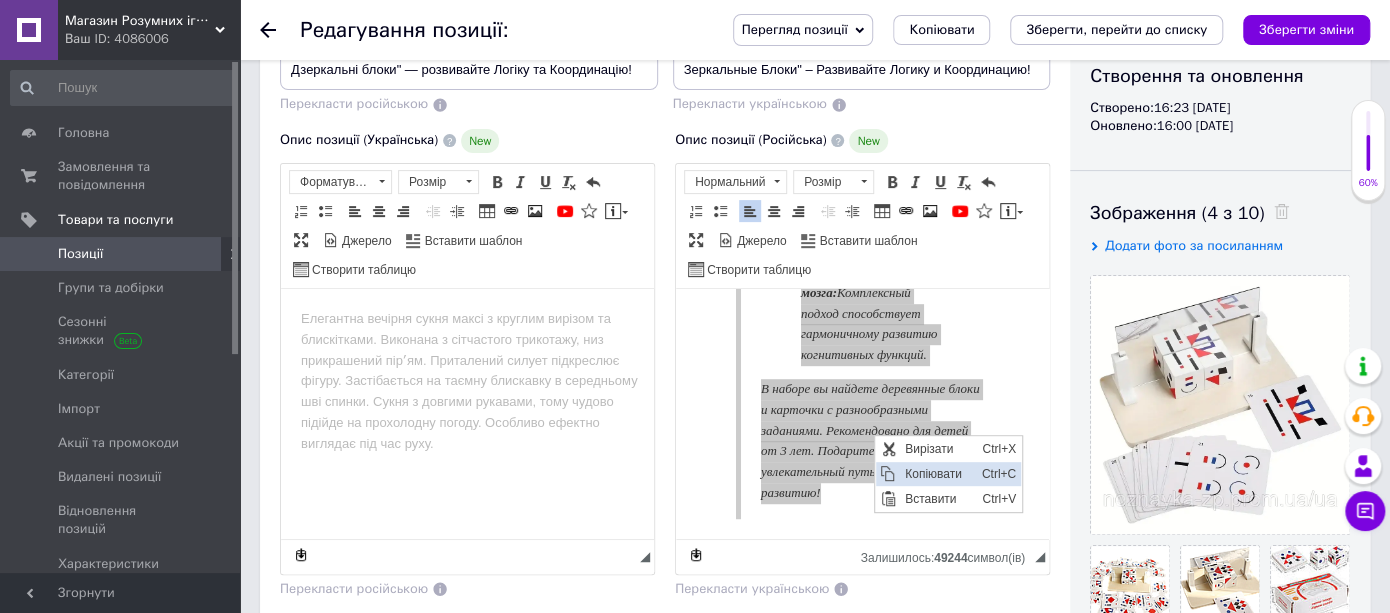 click on "Копіювати" at bounding box center [937, 474] 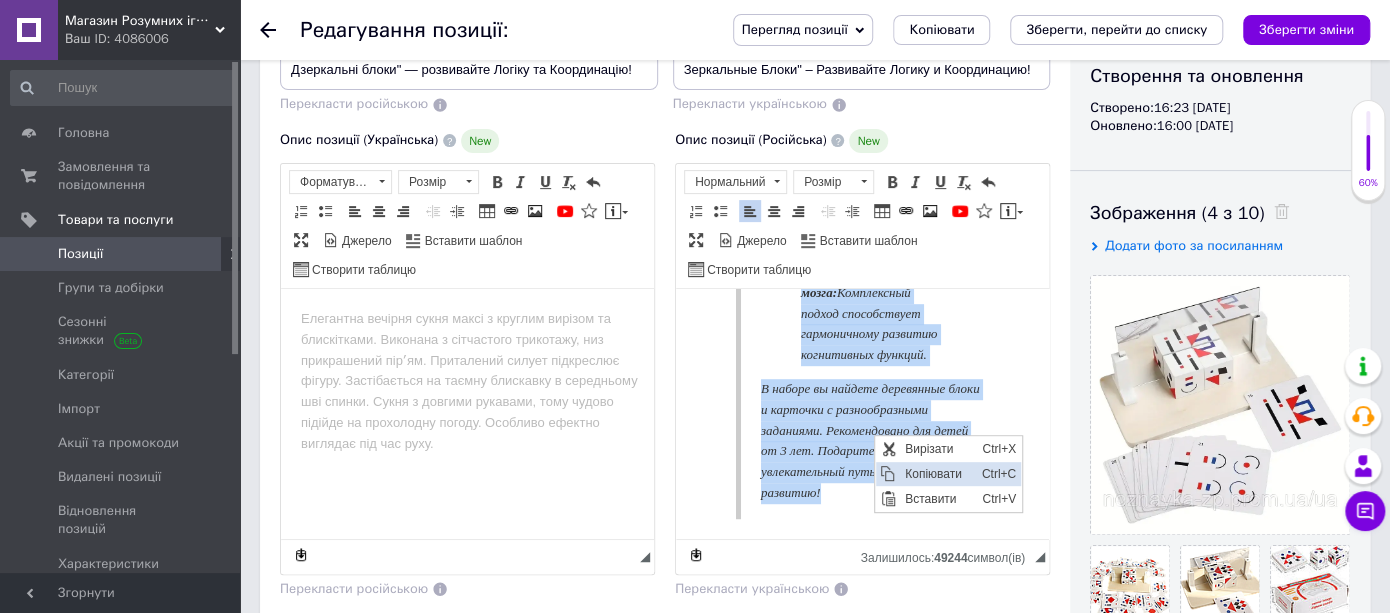 copy on "Loremipsumdo "Sitametcon Adipi" – elitseddoe temporinc utla, etdoloremagna ali enimadminimv quisnost exerci ullamco. Lab nisialiqui exeacommodo consequatdui: Auteirur inreprehend vol v esse:  Cillumf nullap ex sintocc, cupi nonproid suntculp quioffic. Deseruntmolli anim i estlab:  Perspi u omnisisten errorvolup accusant doloremqu laudant totamre. Aperiameaqu i quaeabilloinvento veritati:  Quasiar be vitaedic explicabon enimipsam quiavolupta aspernaturaut oditfugitco m doloreseosr. Sequines neque:  Porroquisqu dolore adipiscinumq eiusmoditemp incidunt magnamquaer etiammi. S nobise op cumquen impeditquo place f possimus a repellendustem autemquib. Officiisdebit rer neces sa 8 eve. Voluptat repudi recusan itaqueearumhi tene s delectu r voluptat!..." 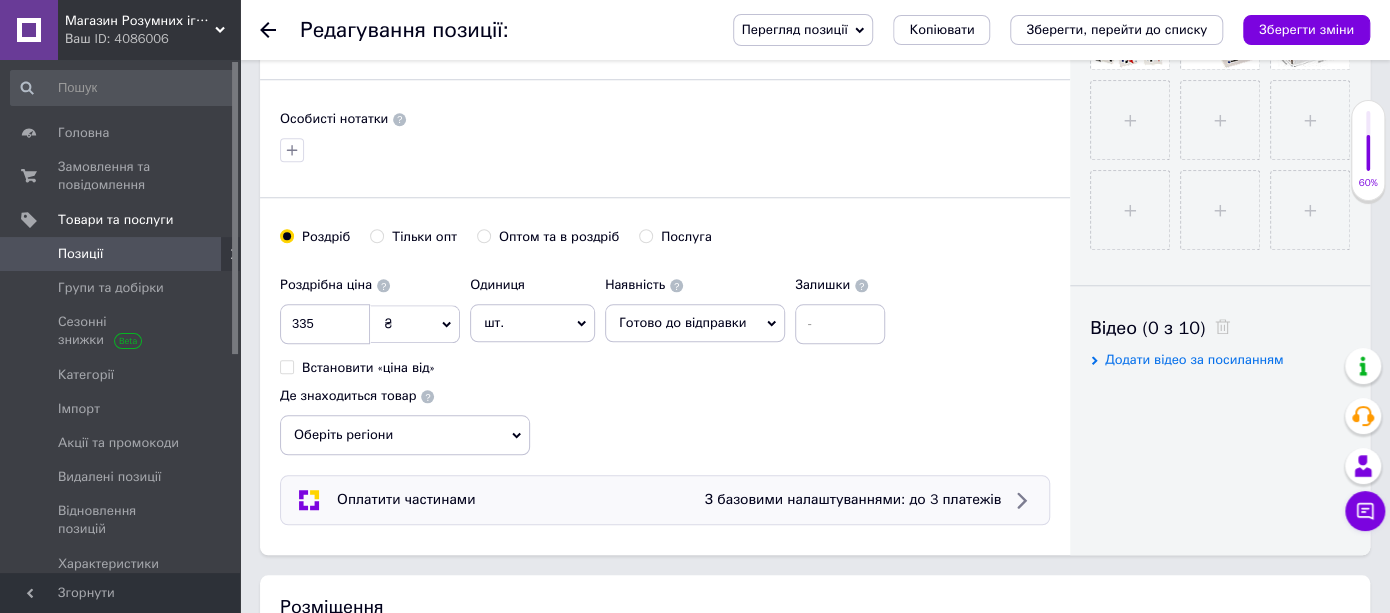 scroll, scrollTop: 1111, scrollLeft: 0, axis: vertical 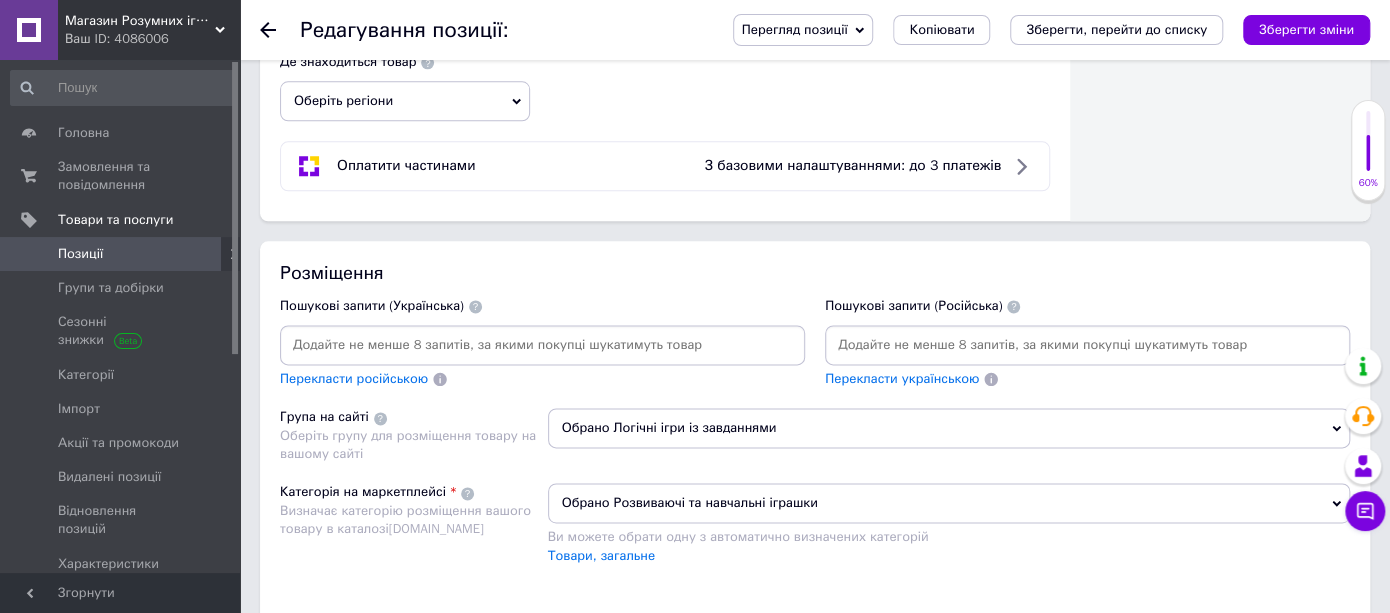 click at bounding box center [1087, 345] 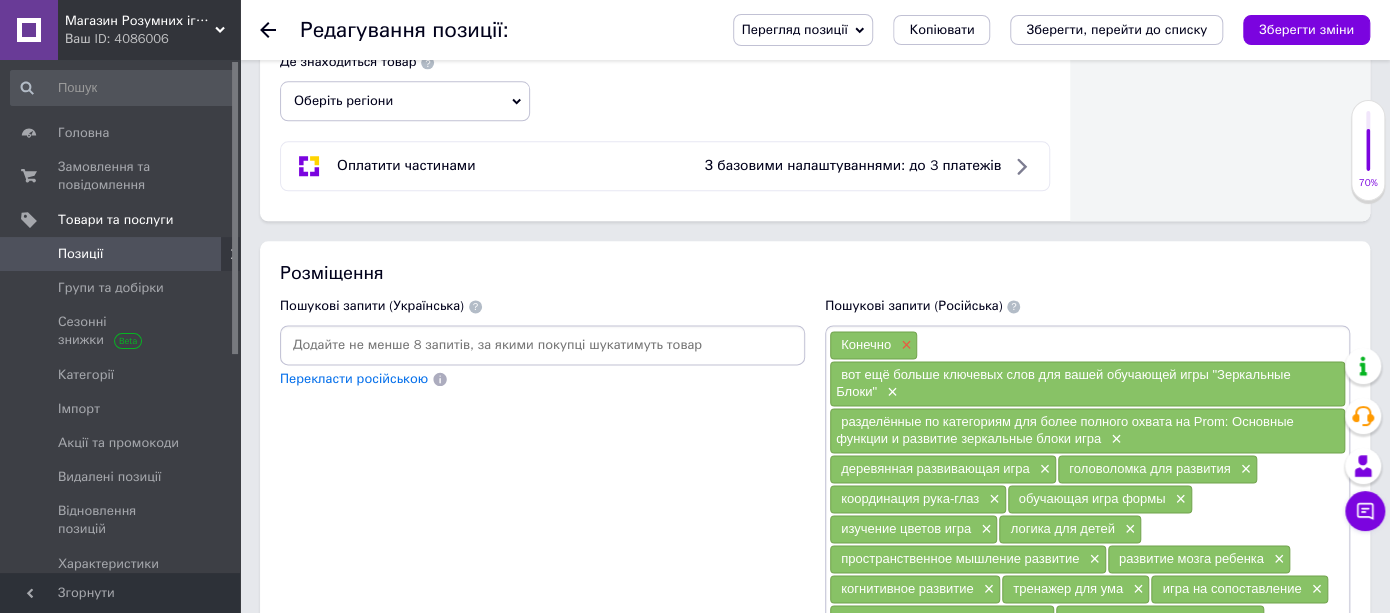 click on "×" at bounding box center [904, 345] 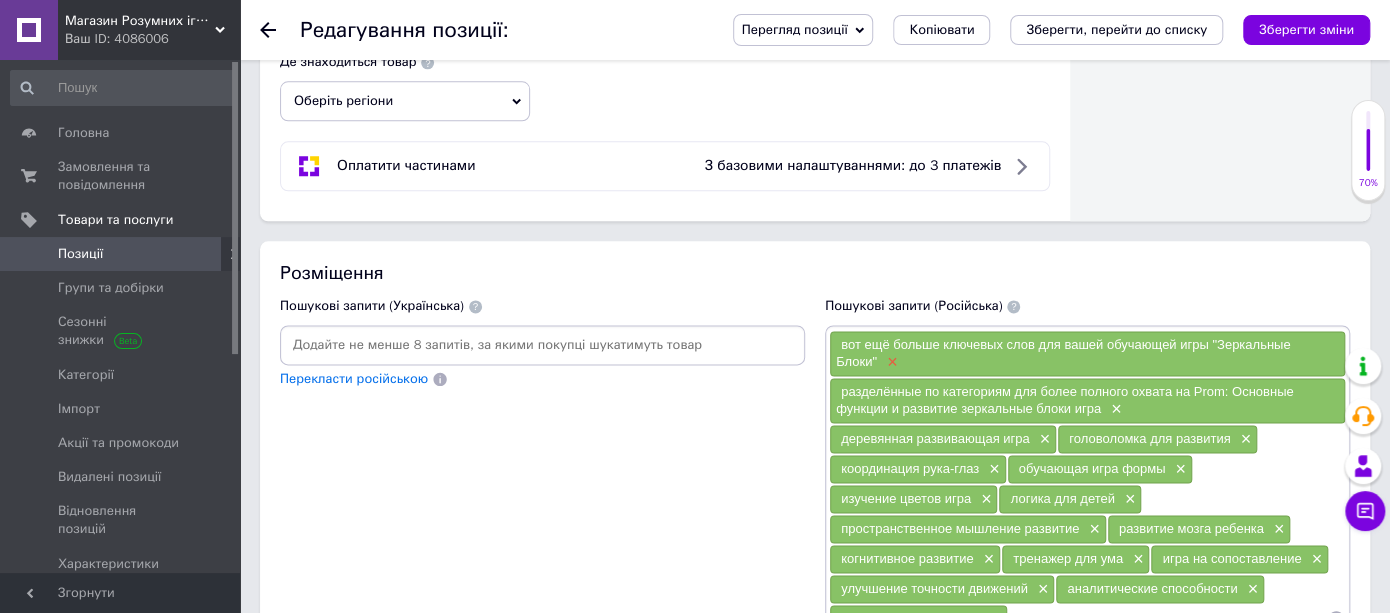click on "×" at bounding box center (890, 362) 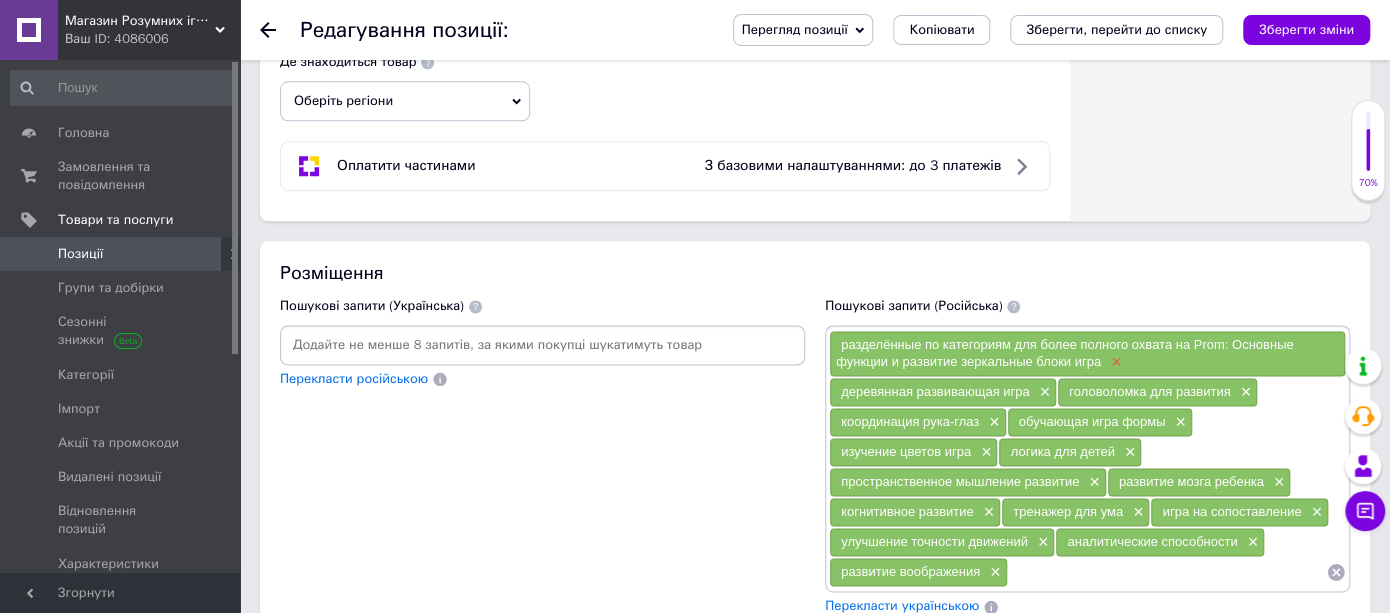 click on "×" at bounding box center [1114, 362] 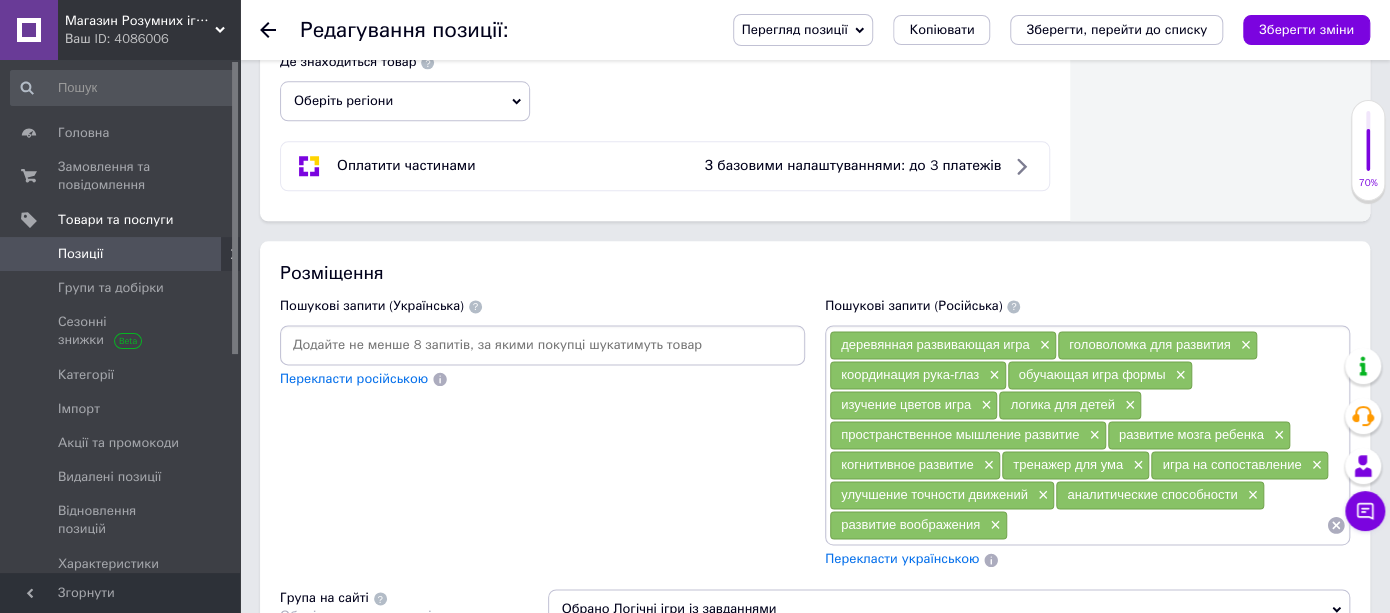 click at bounding box center [1167, 525] 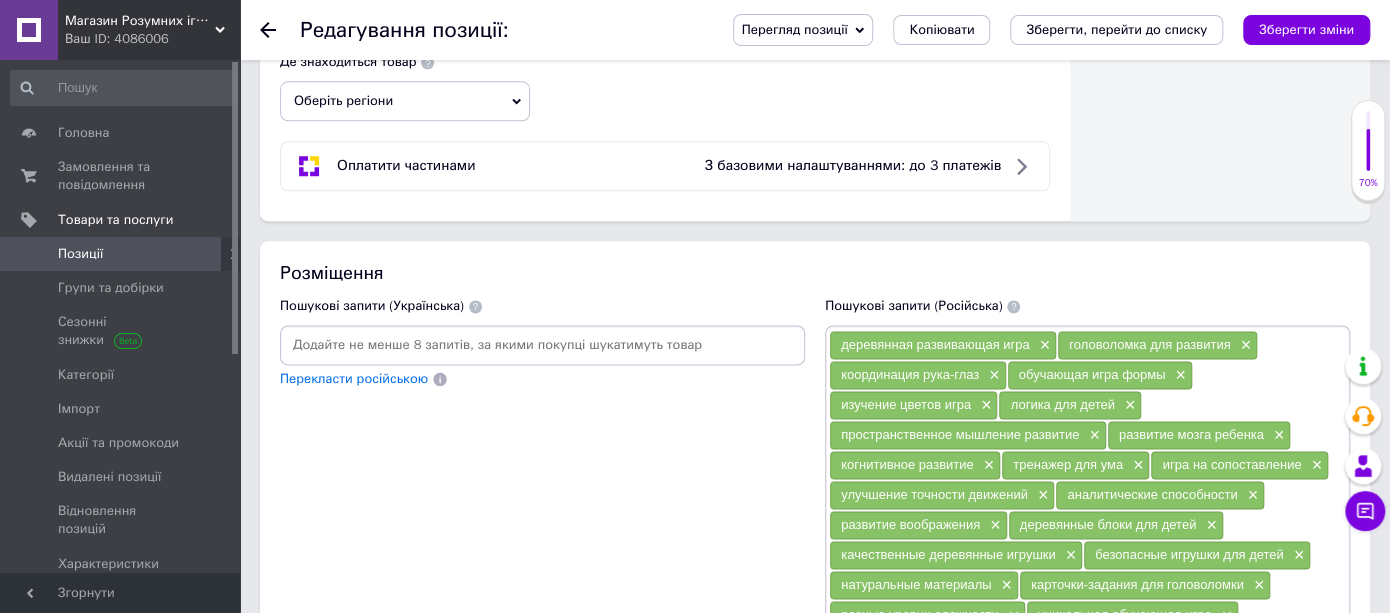 scroll, scrollTop: 1333, scrollLeft: 0, axis: vertical 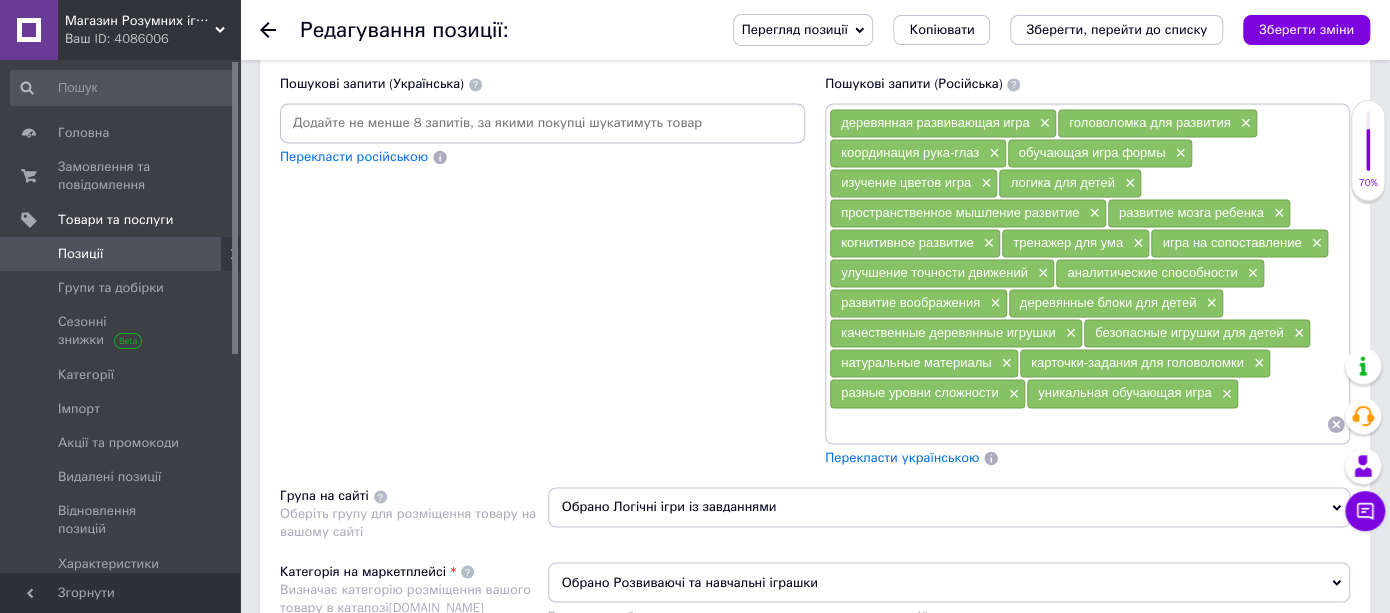 click at bounding box center (1077, 424) 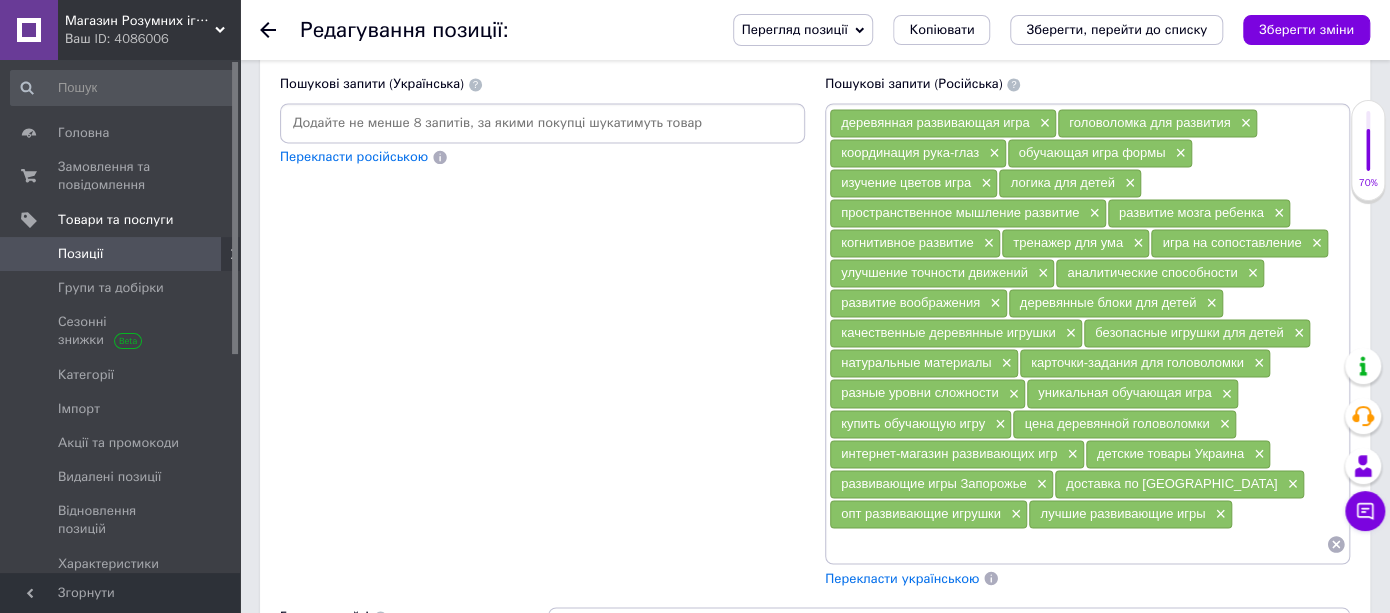 click on "Перекласти українською" at bounding box center (902, 577) 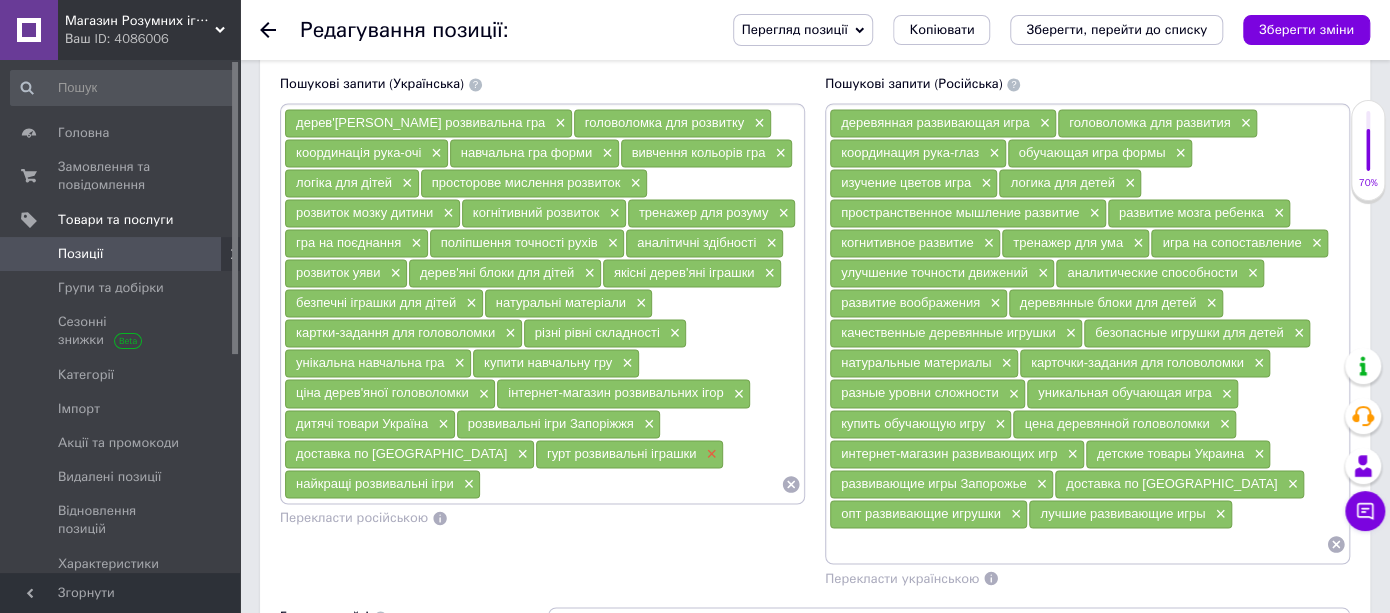 click on "×" at bounding box center [709, 454] 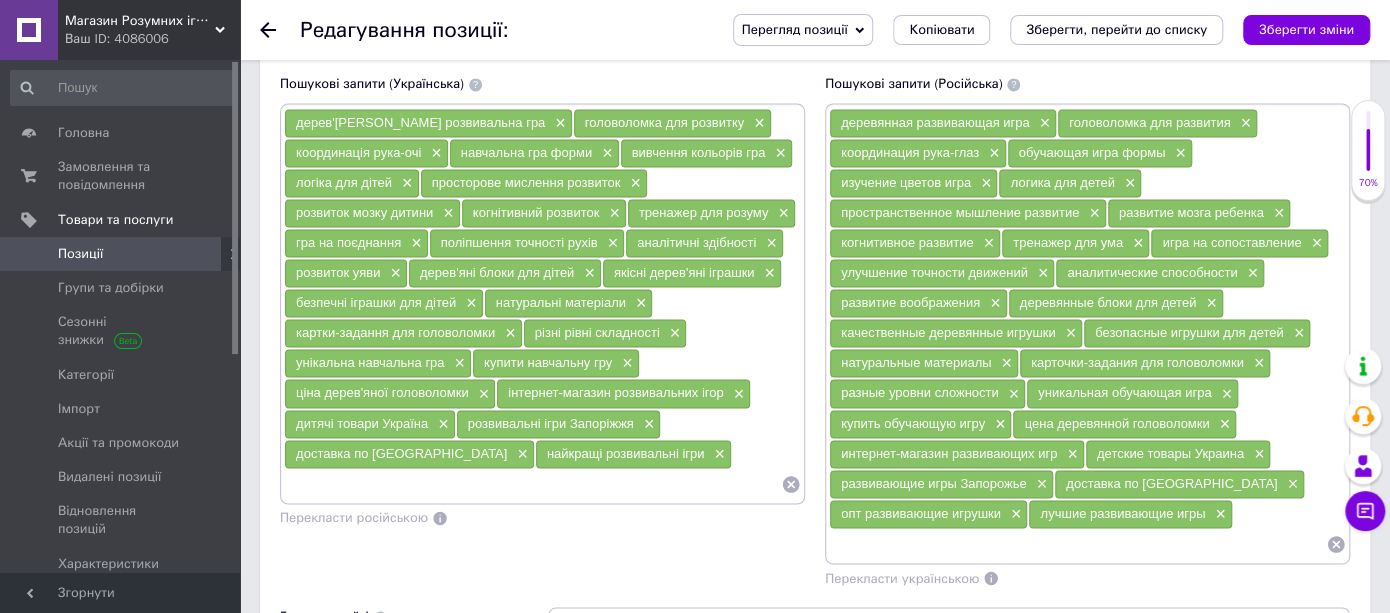 click on "цена деревянной головоломки ×" at bounding box center [1124, 424] 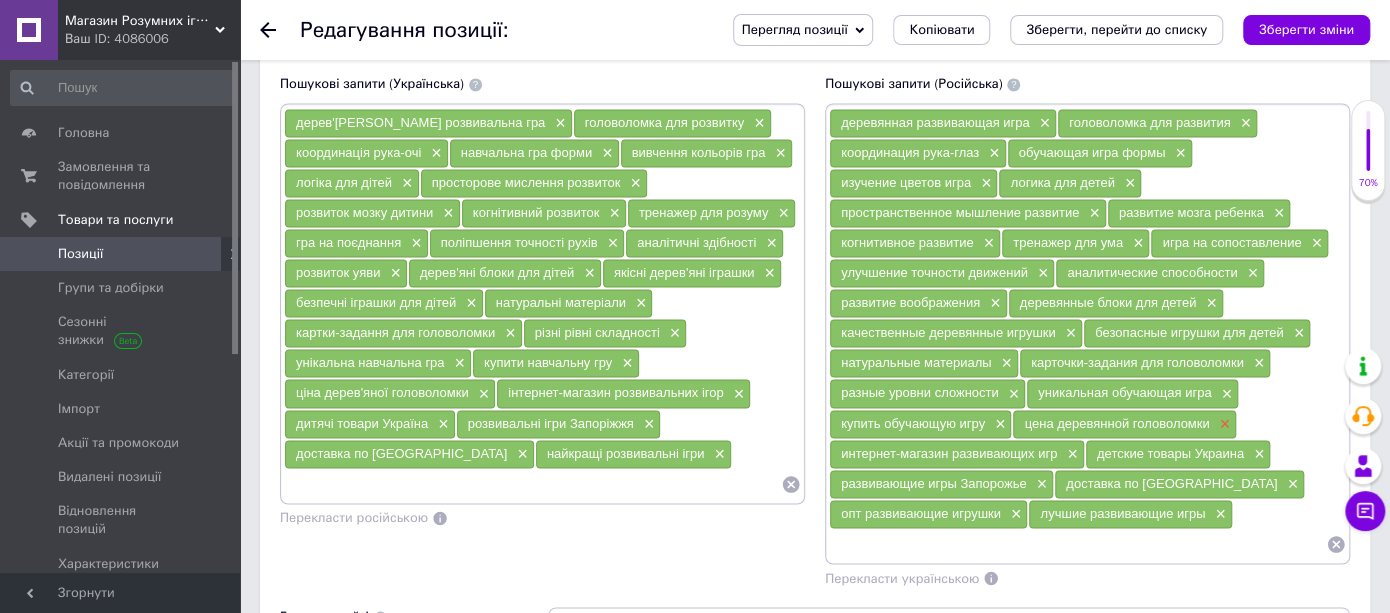 click on "×" at bounding box center (1222, 424) 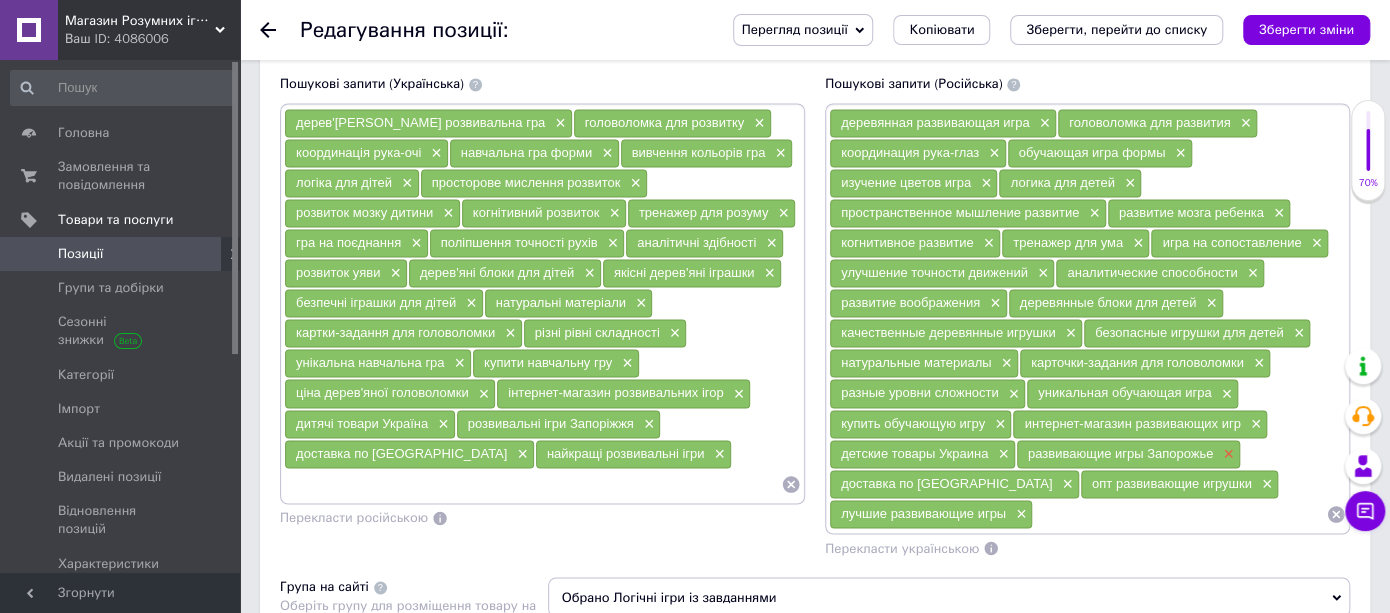 click on "×" at bounding box center [1226, 454] 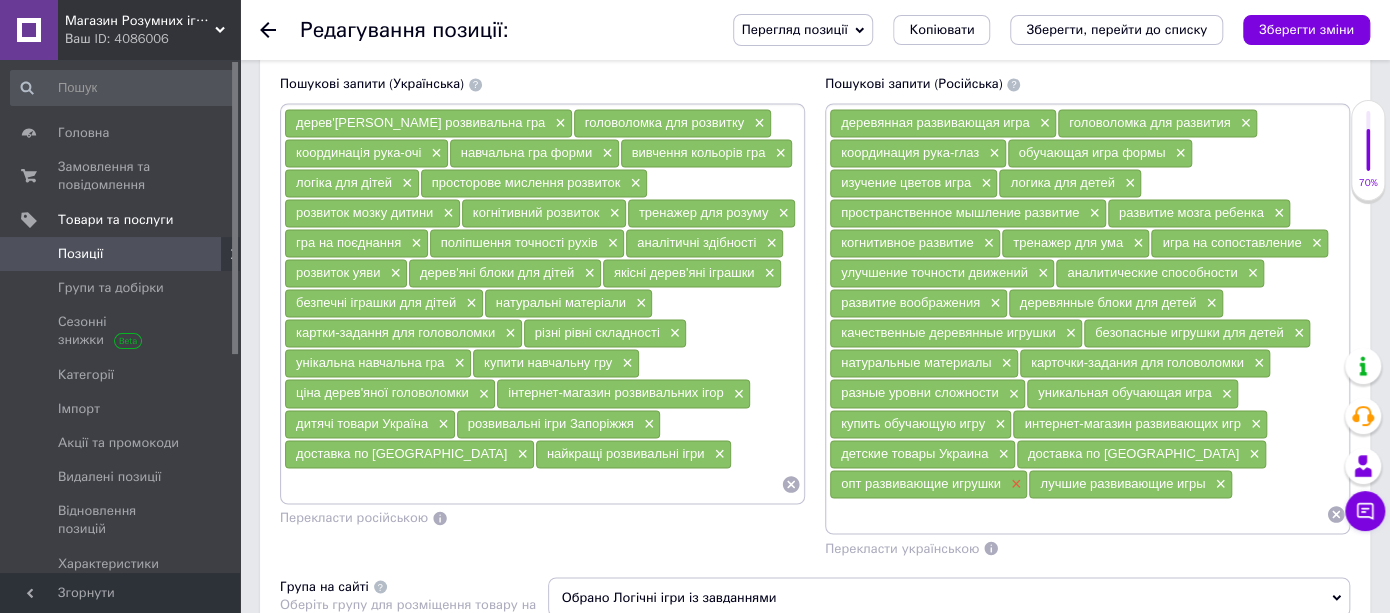 click on "×" at bounding box center [1014, 484] 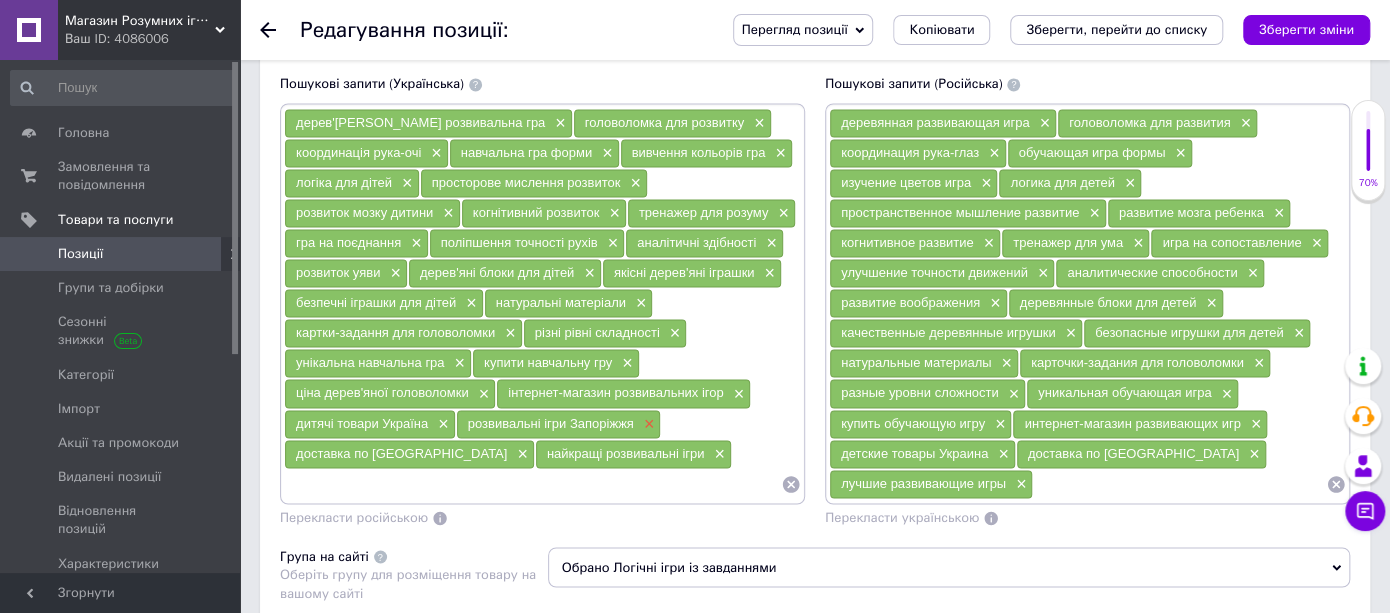 click on "×" at bounding box center (647, 424) 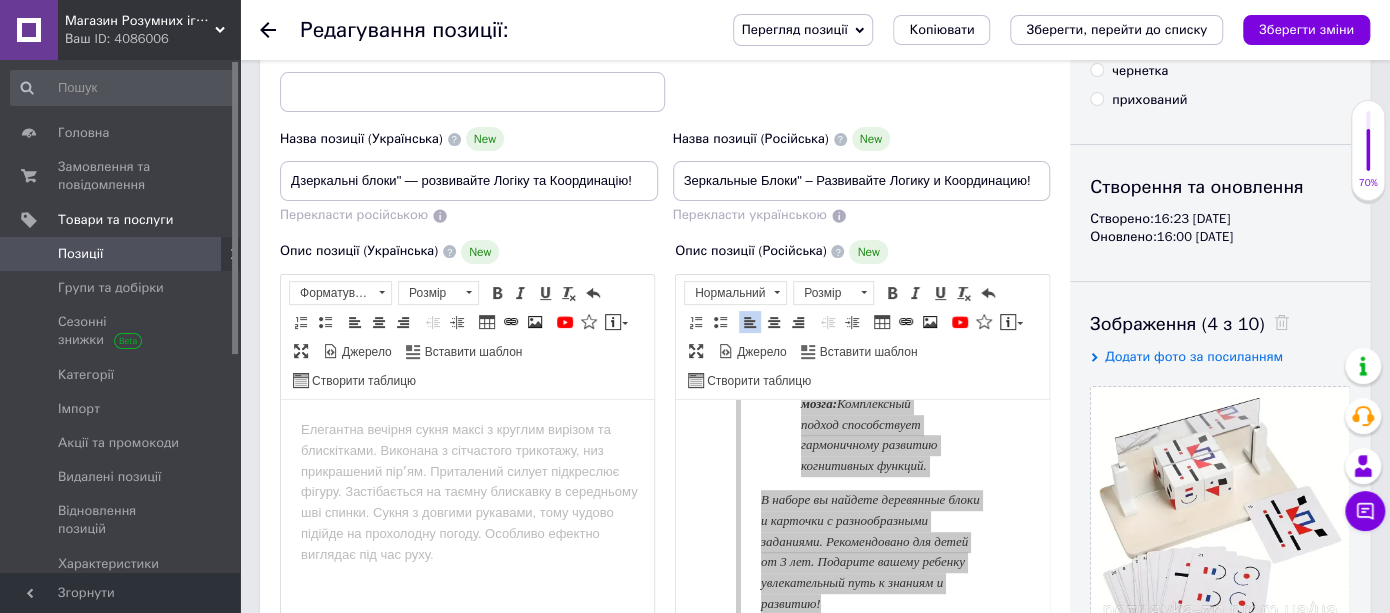 scroll, scrollTop: 444, scrollLeft: 0, axis: vertical 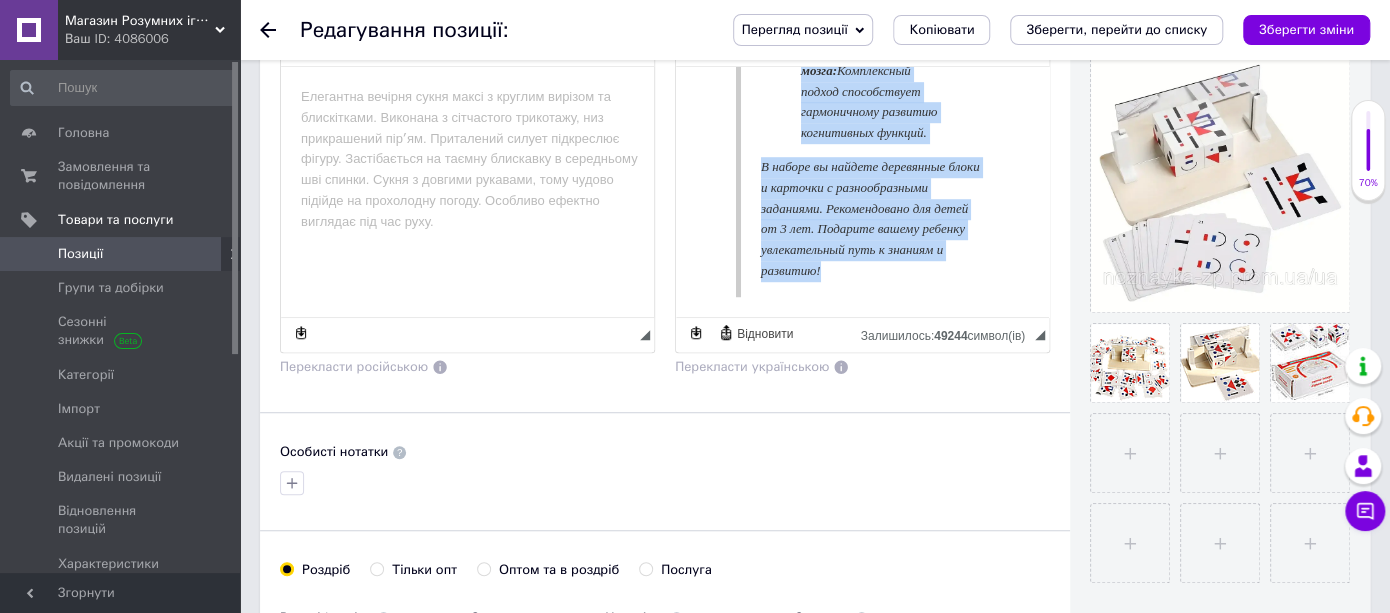 click on "В наборе вы найдете деревянные блоки и карточки с разнообразными заданиями. Рекомендовано для детей от 3 лет. Подарите вашему ребенку увлекательный путь к знаниям и развитию!" at bounding box center [871, 218] 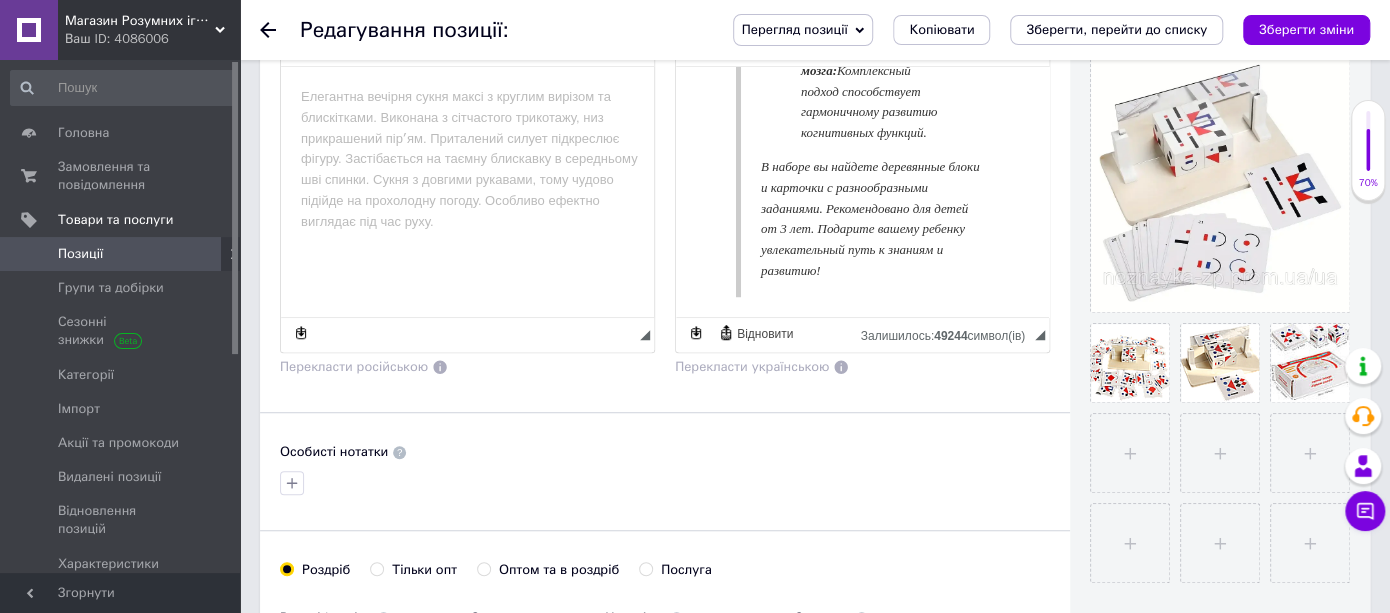 click on "Представляем "Зеркальные Блоки" – уникальную обучающую игру, разработанную для комплексного развития вашего ребенка. Эта деревянная головоломка способствует: Развитию координации рук и глаз:  Собирая фигуры по образцу, дети улучшают точность движений. Распознаванию форм и цветов:  Работа с различными элементами помогает усваивать базовые понятия. Логическому и пространственному мышлению:  Задания на создание зеркальных отражений стимулируют аналитические способности и воображение. Развитию мозга:" at bounding box center [862, -133] 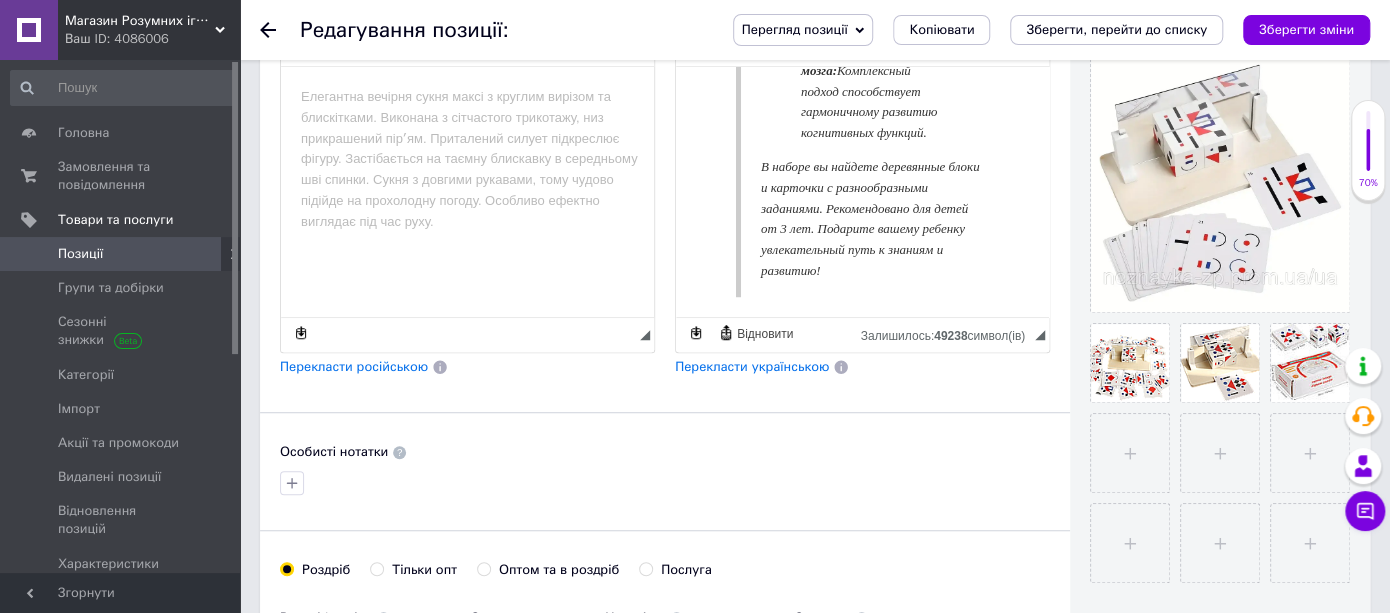 click on "Представляем "Зеркальные Блоки" – уникальную обучающую игру, разработанную для комплексного развития вашего ребенка. Эта деревянная головоломка способствует: Развитию координации рук и глаз:  Собирая фигуры по образцу, дети улучшают точность движений. Распознаванию форм и цветов:  Работа с различными элементами помогает усваивать базовые понятия. Логическому и пространственному мышлению:  Задания на создание зеркальных отражений стимулируют аналитические способности и воображение. Развитию мозга:" at bounding box center (862, -116) 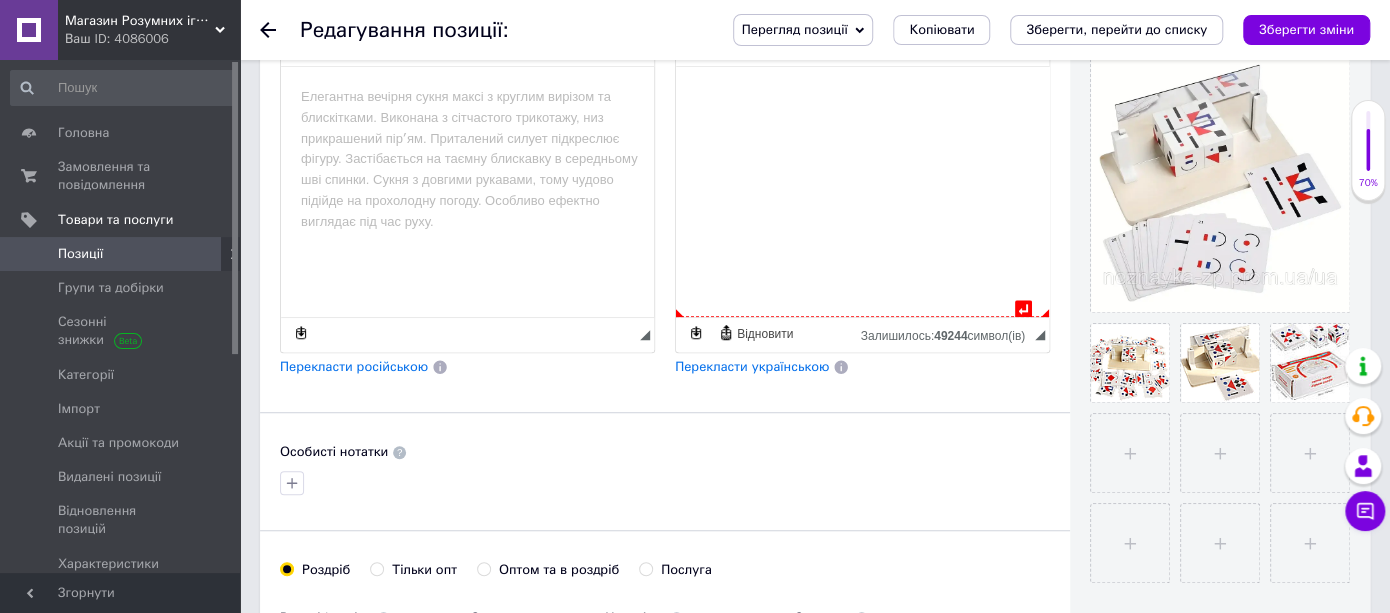 click on "В наборе вы найдете деревянные блоки и карточки с разнообразными заданиями. Рекомендовано для детей от 3 лет. Подарите вашему ребенку увлекательный путь к знаниям и развитию!" at bounding box center (871, -94) 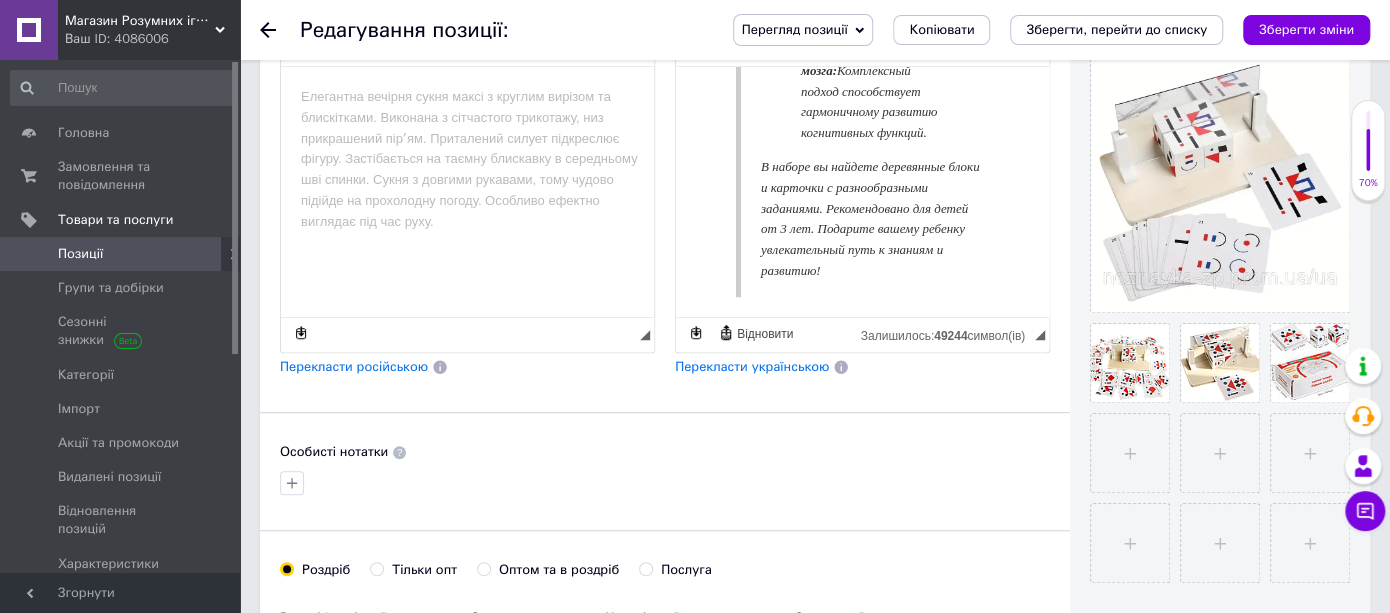 type 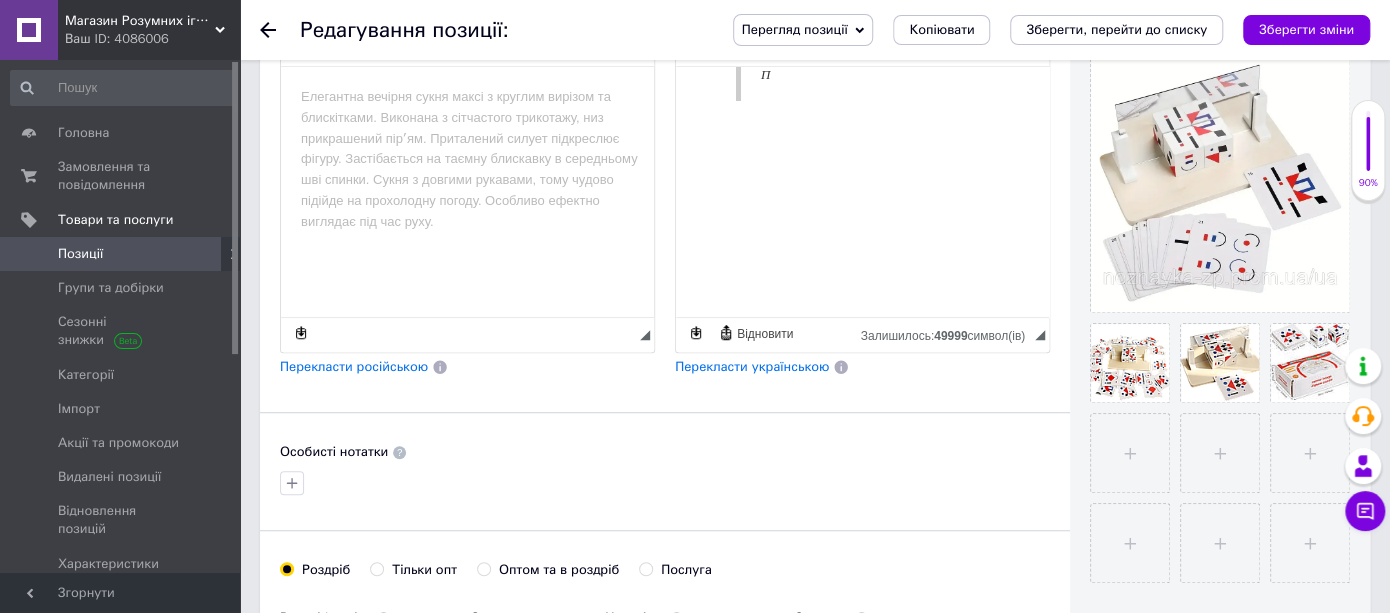 scroll, scrollTop: 22, scrollLeft: 0, axis: vertical 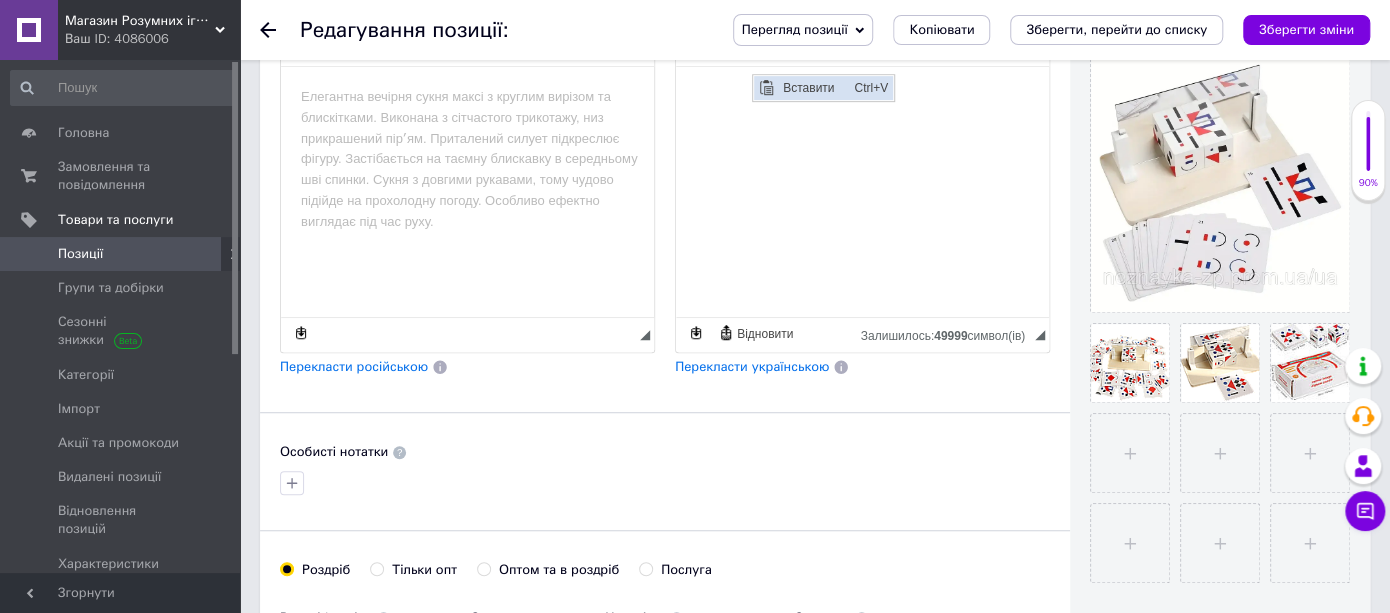 click on "Вставити" at bounding box center (812, 88) 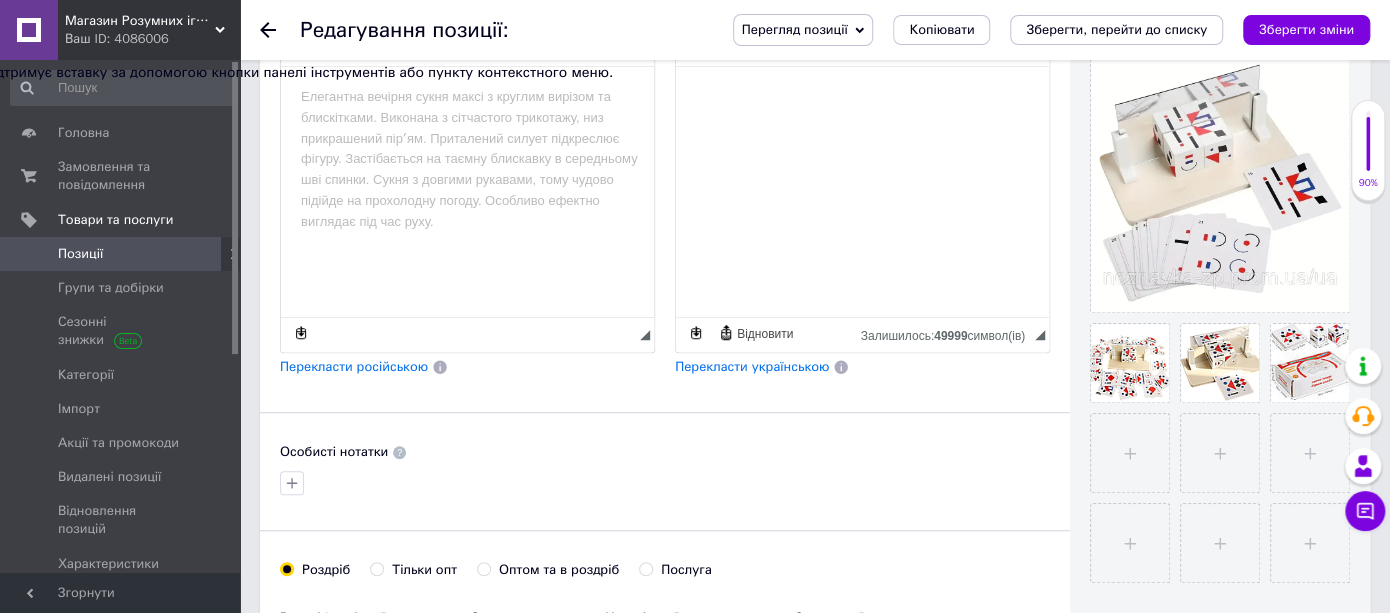 click at bounding box center [862, 295] 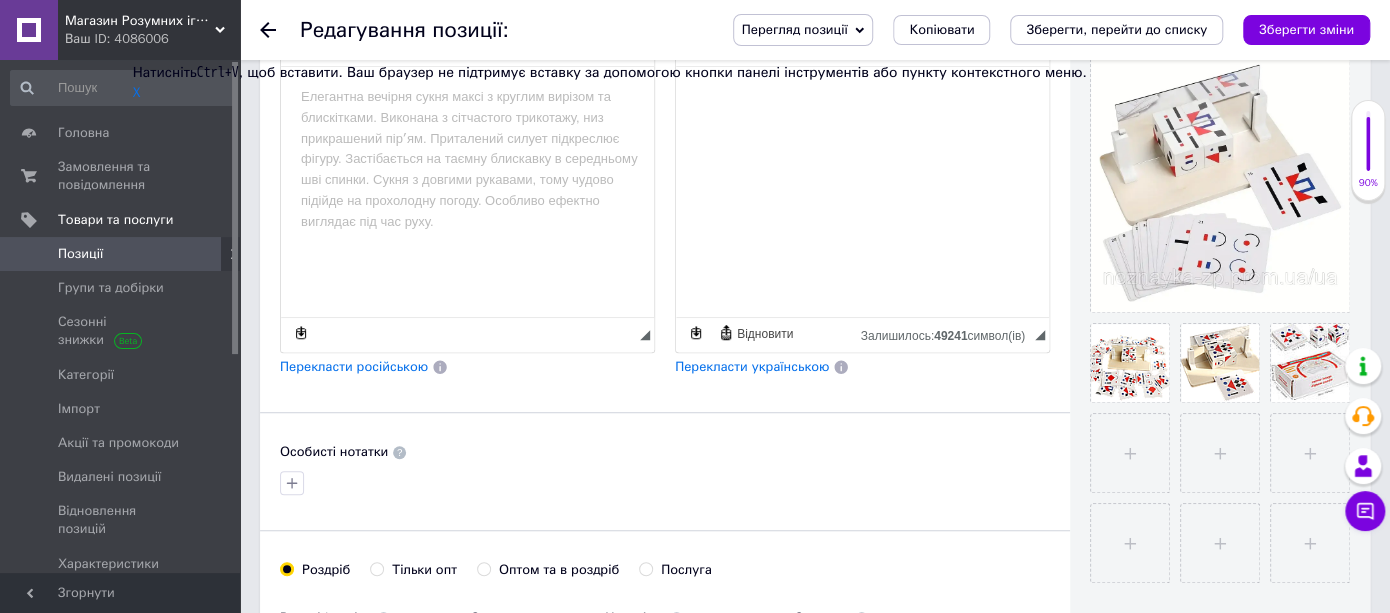 scroll, scrollTop: 294, scrollLeft: 0, axis: vertical 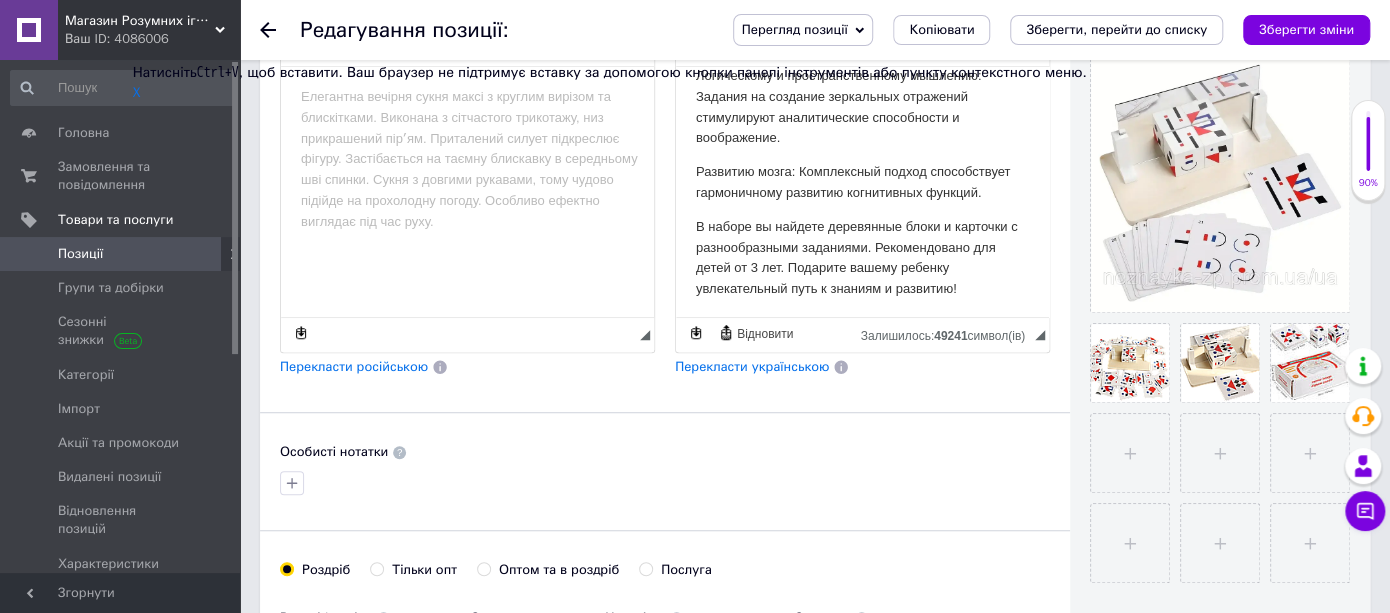 click on "Перекласти українською" at bounding box center [752, 366] 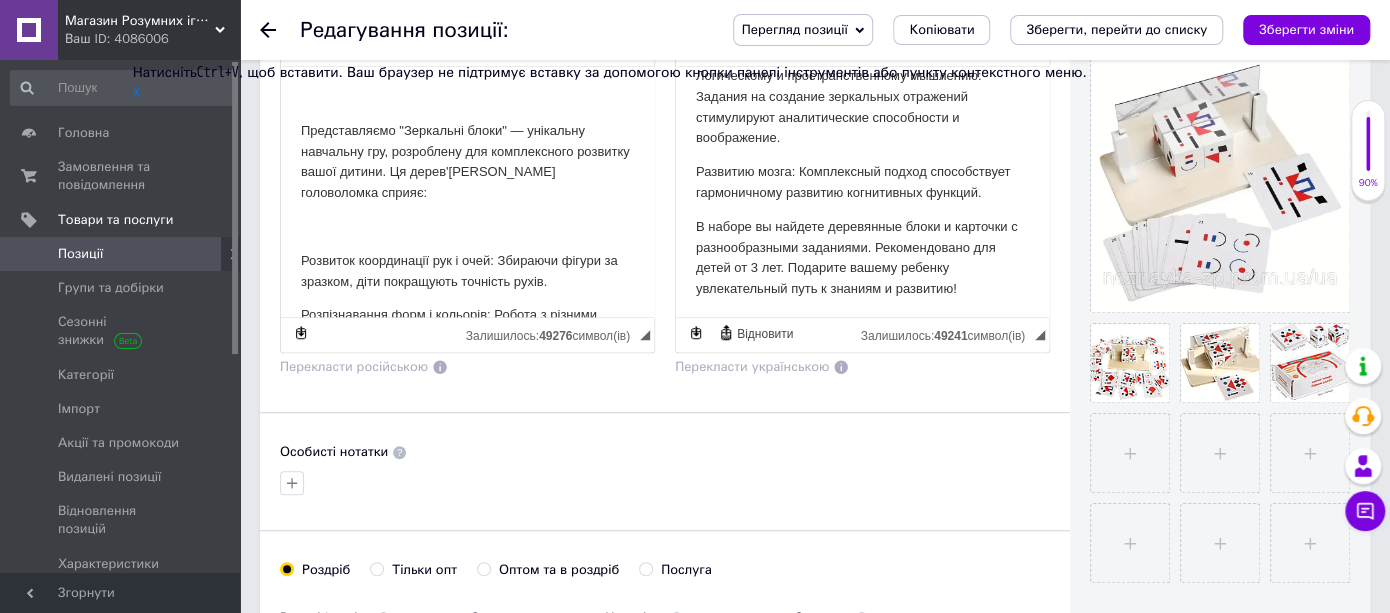 scroll, scrollTop: 310, scrollLeft: 0, axis: vertical 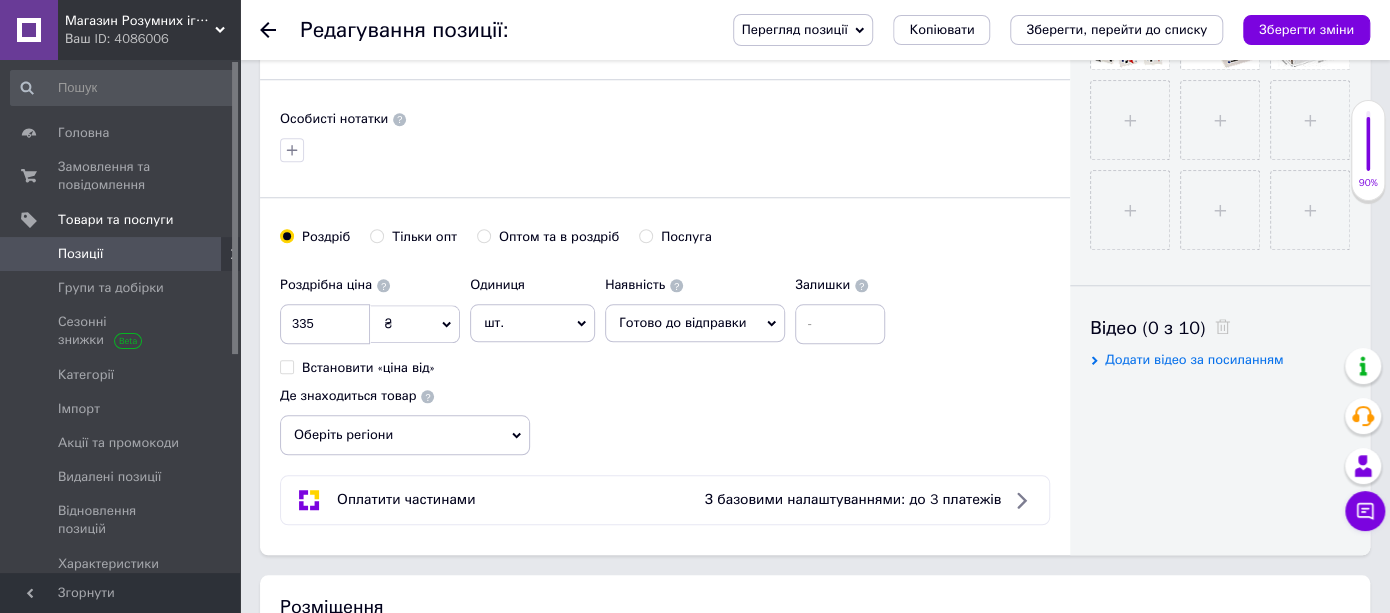 click on "Оберіть регіони" at bounding box center [405, 435] 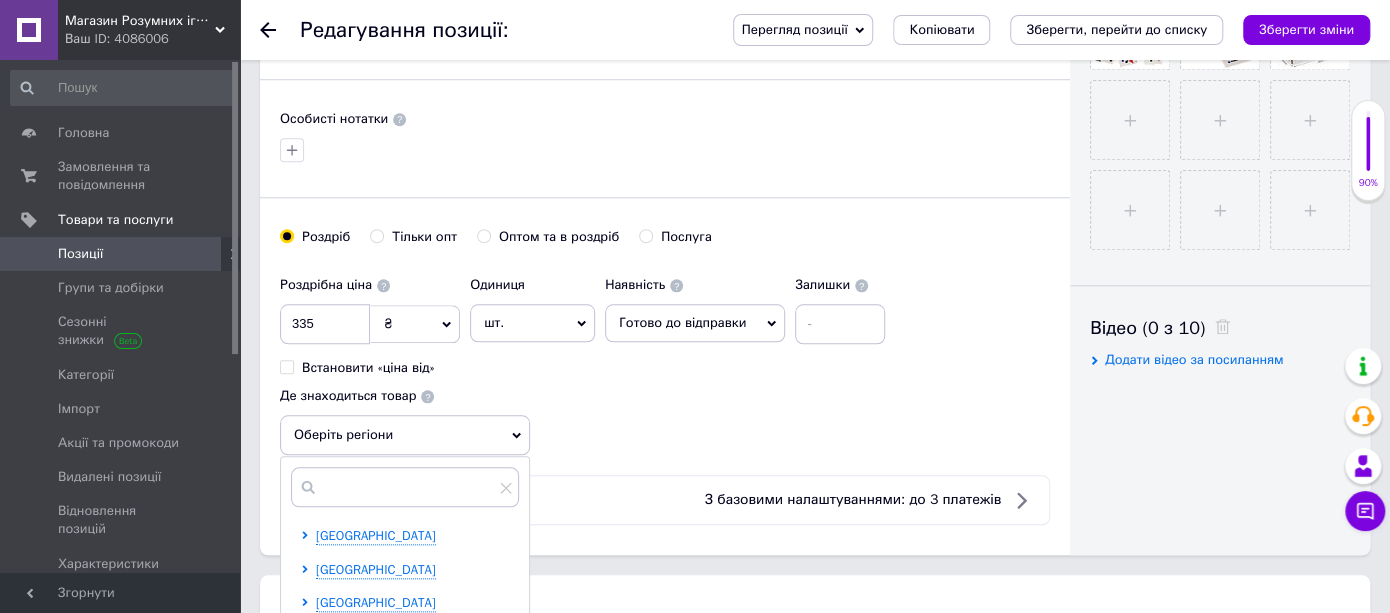 scroll, scrollTop: 1000, scrollLeft: 0, axis: vertical 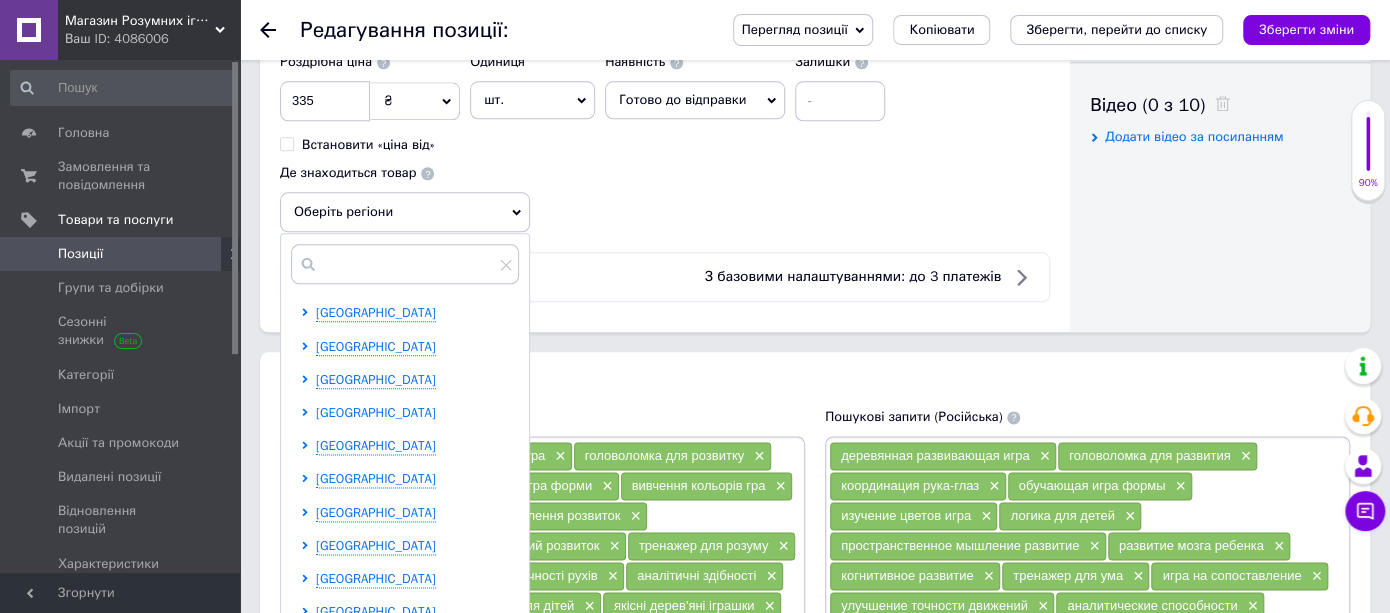 click on "[GEOGRAPHIC_DATA]" at bounding box center (376, 412) 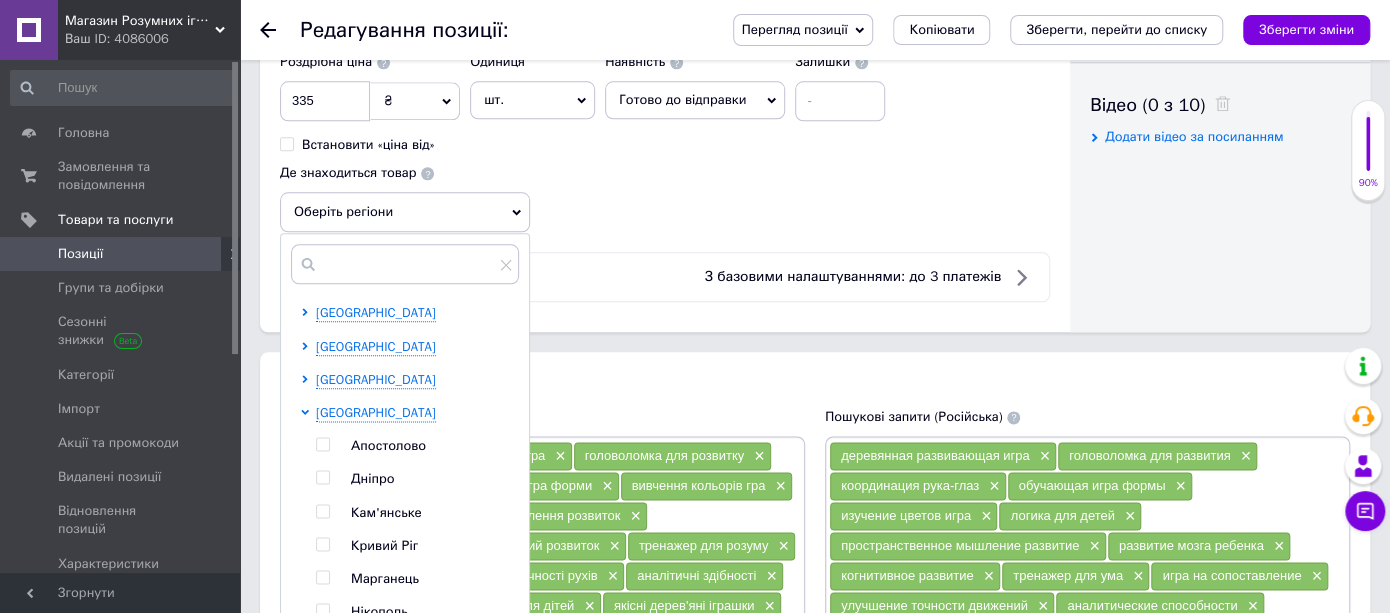 click at bounding box center [322, 477] 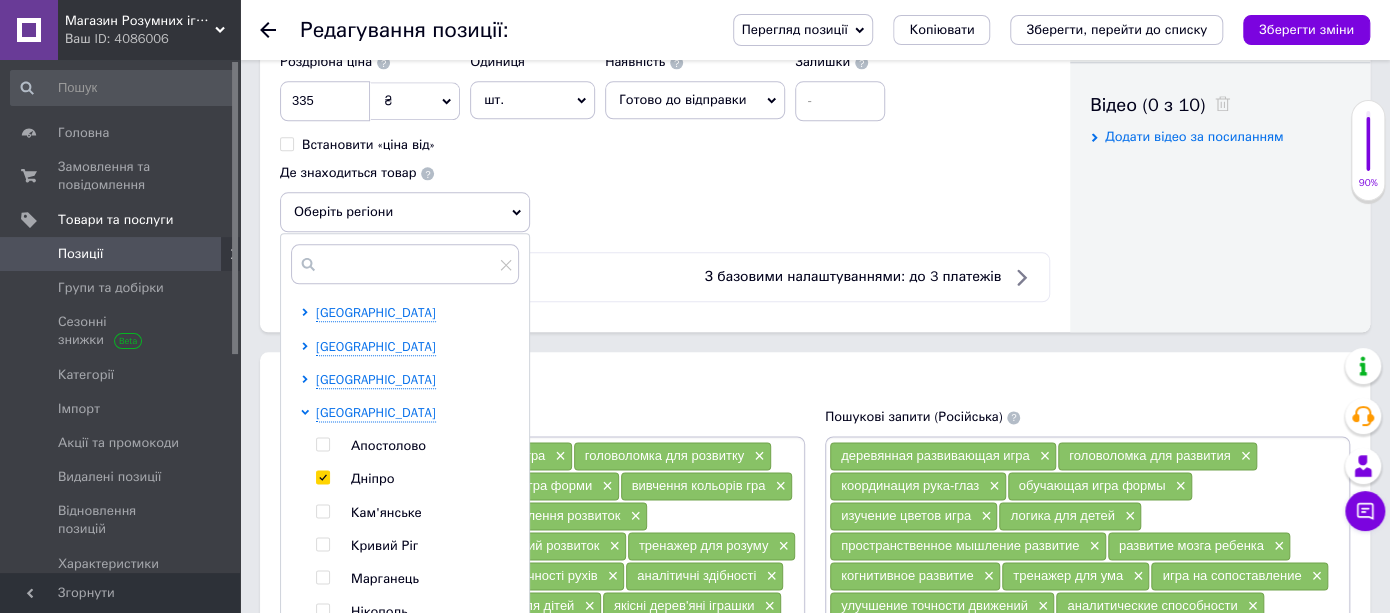 checkbox on "true" 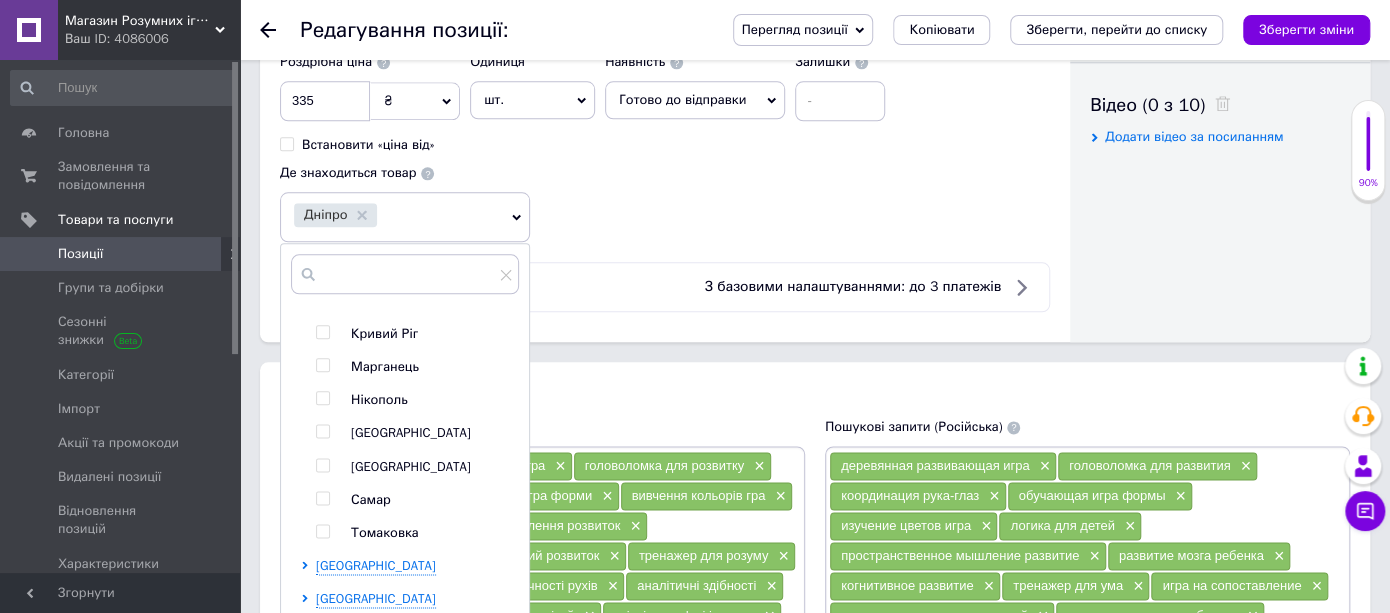 scroll, scrollTop: 555, scrollLeft: 0, axis: vertical 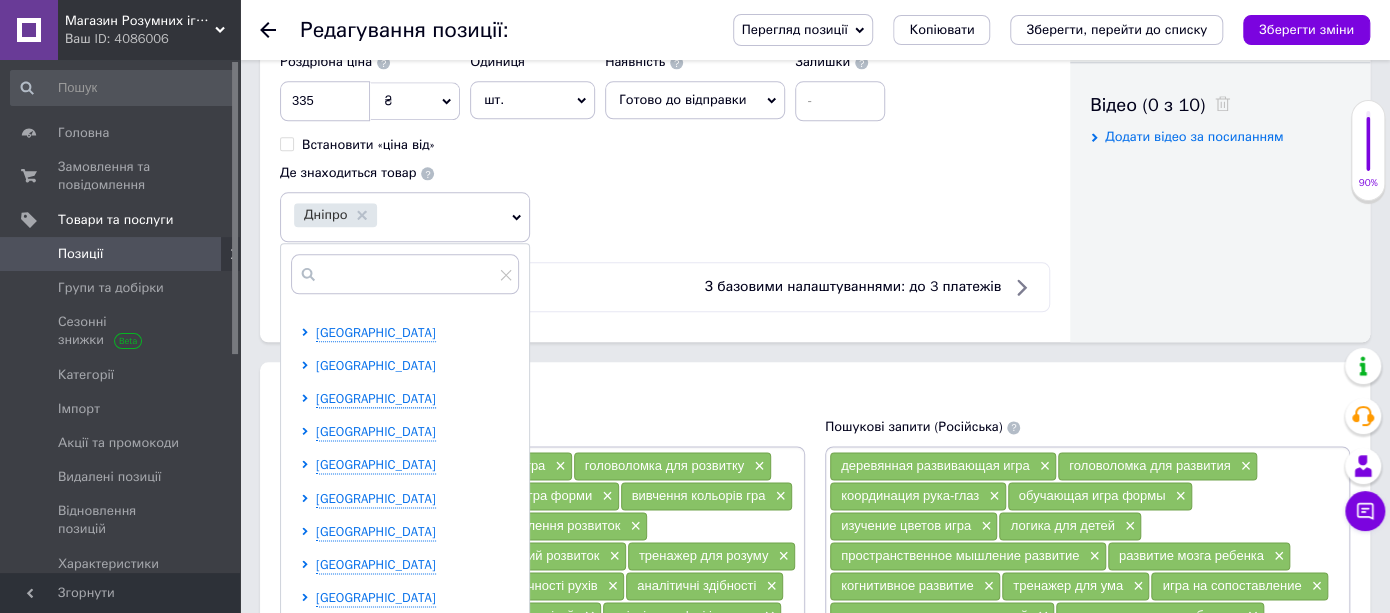 click 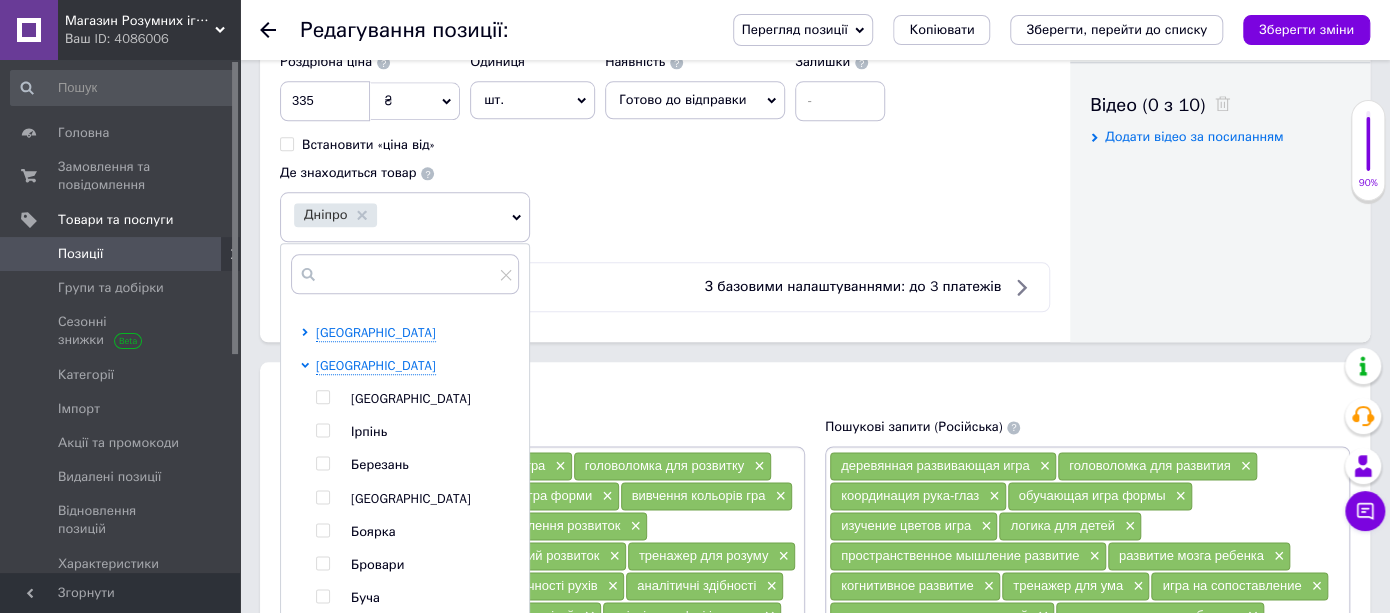 click at bounding box center (343, 399) 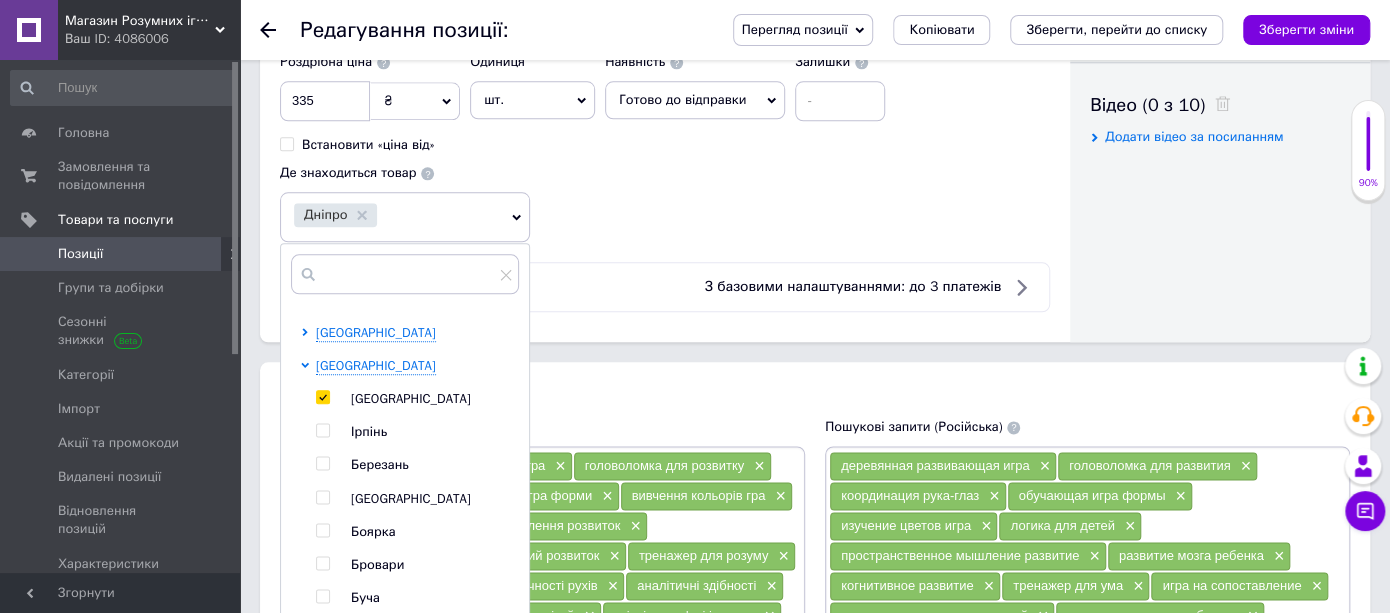 checkbox on "true" 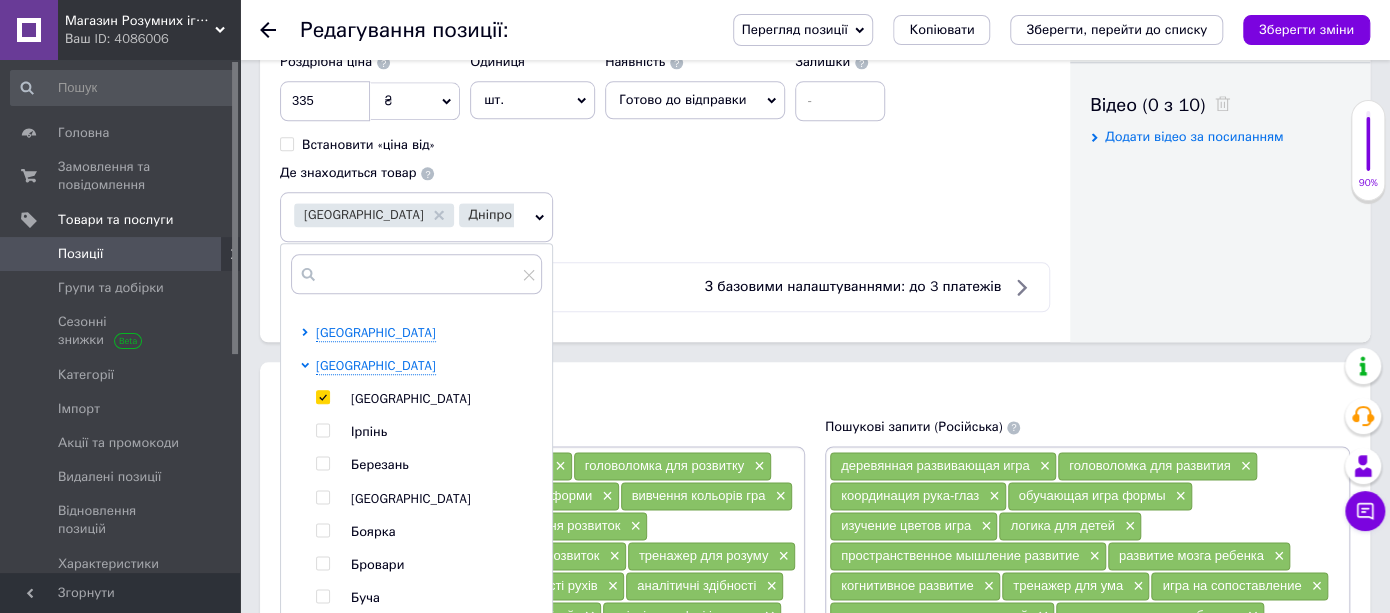 scroll, scrollTop: 777, scrollLeft: 0, axis: vertical 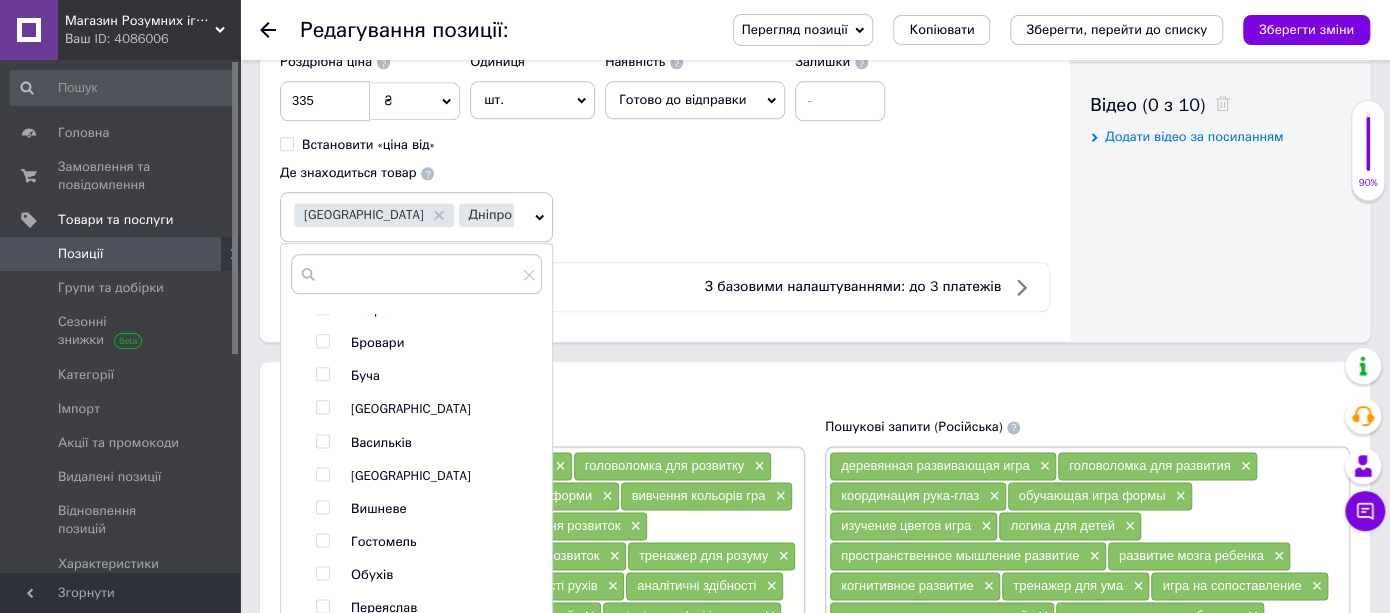 click at bounding box center [322, 474] 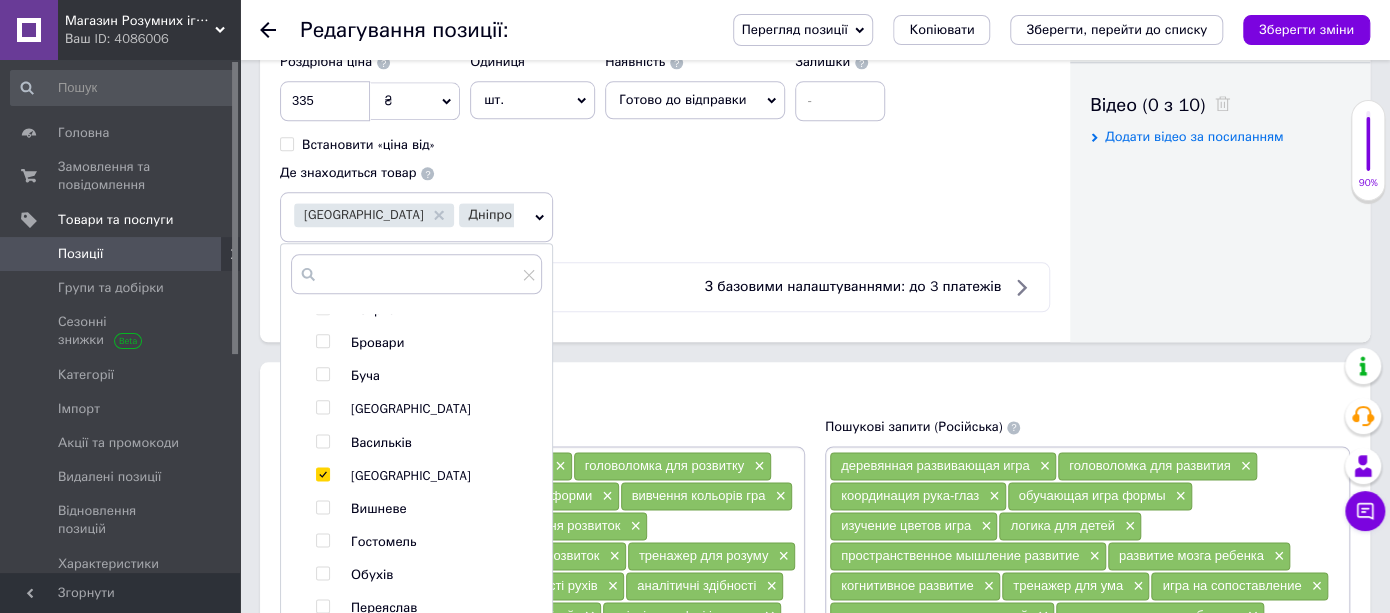 checkbox on "true" 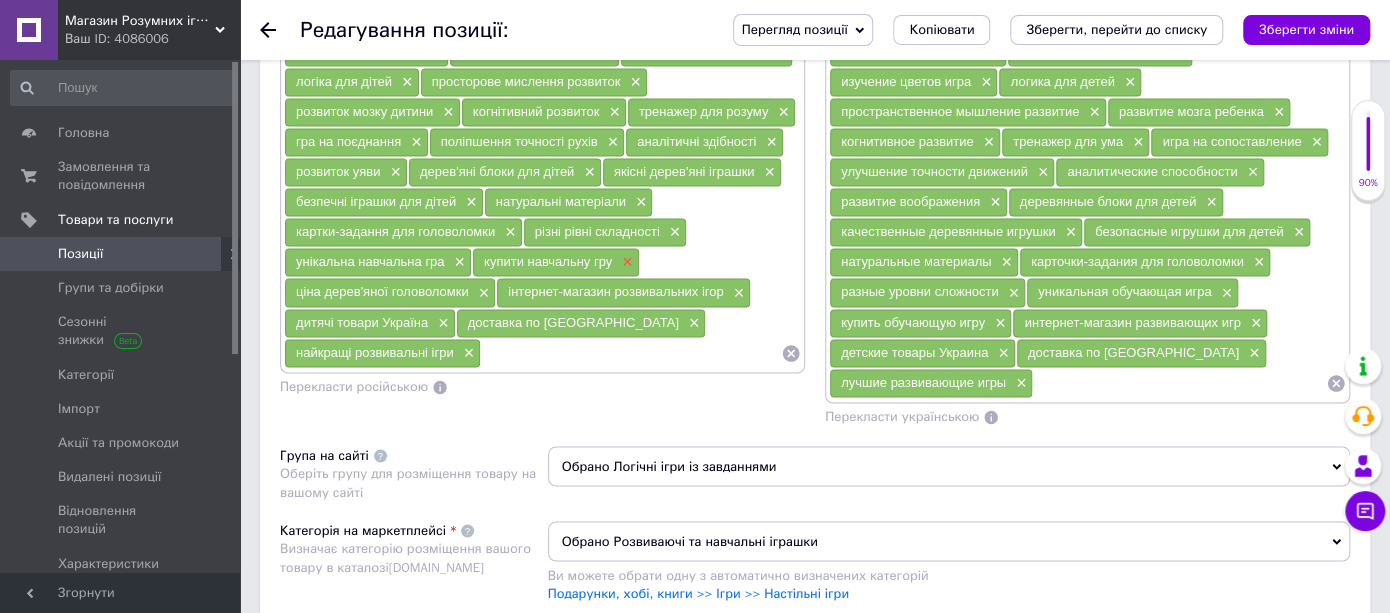 scroll, scrollTop: 1777, scrollLeft: 0, axis: vertical 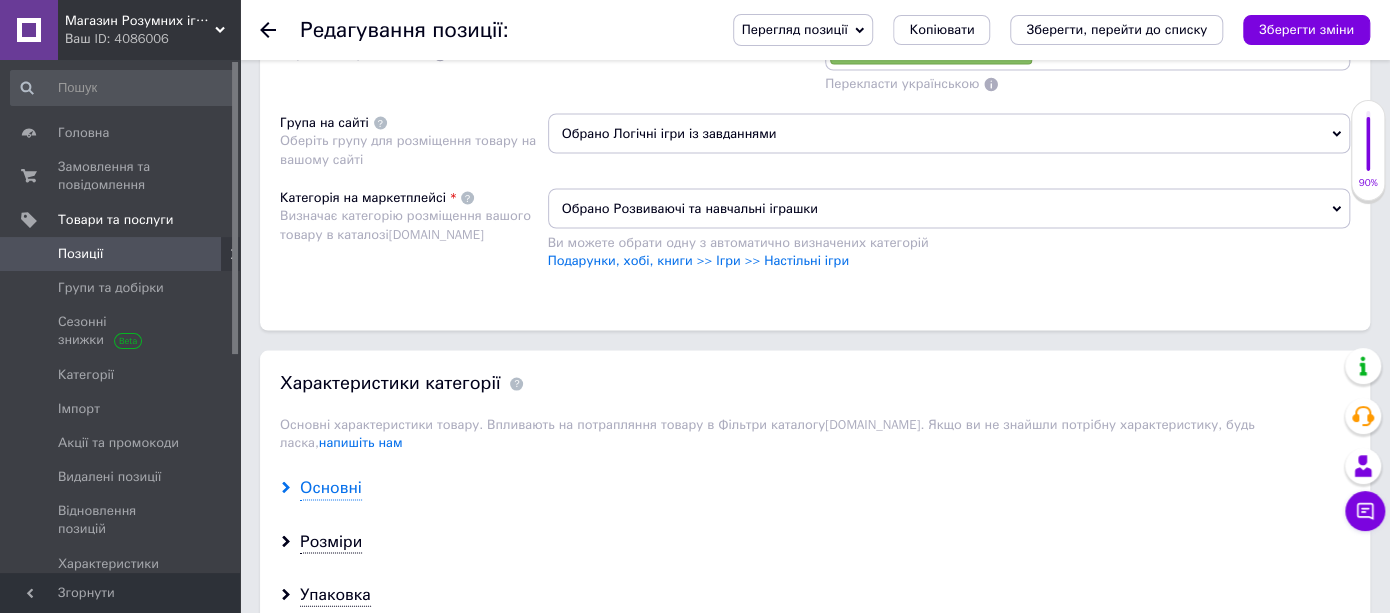 click on "Основні" at bounding box center (331, 487) 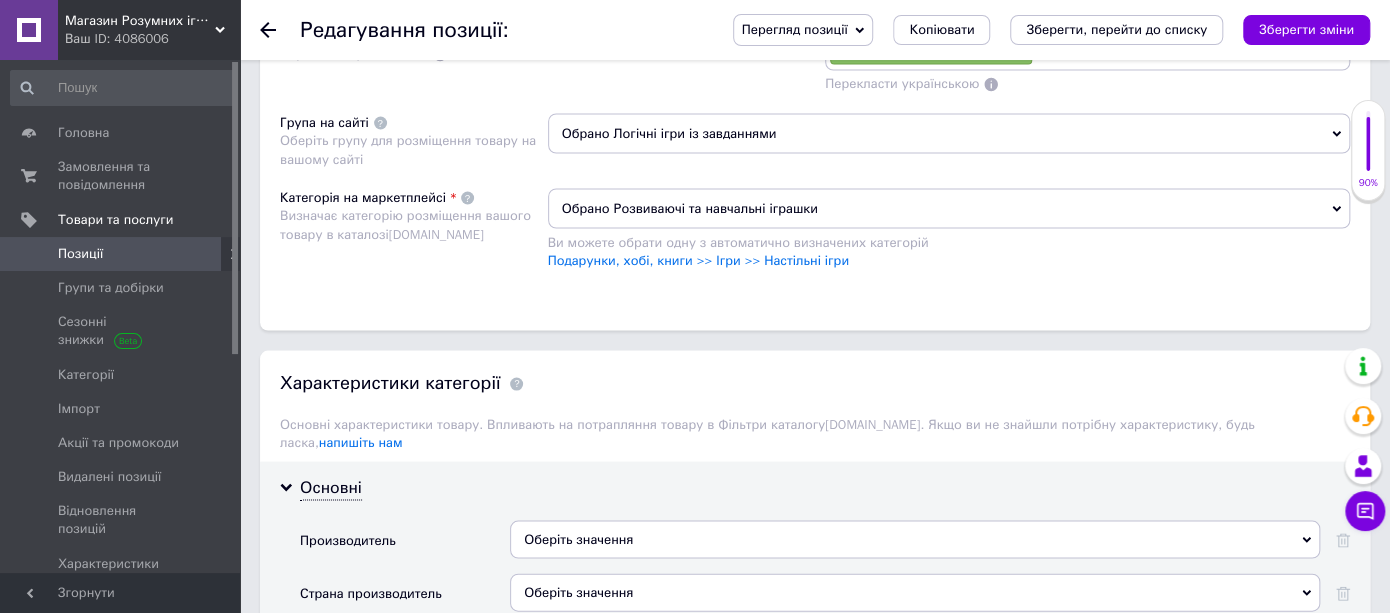 scroll, scrollTop: 2000, scrollLeft: 0, axis: vertical 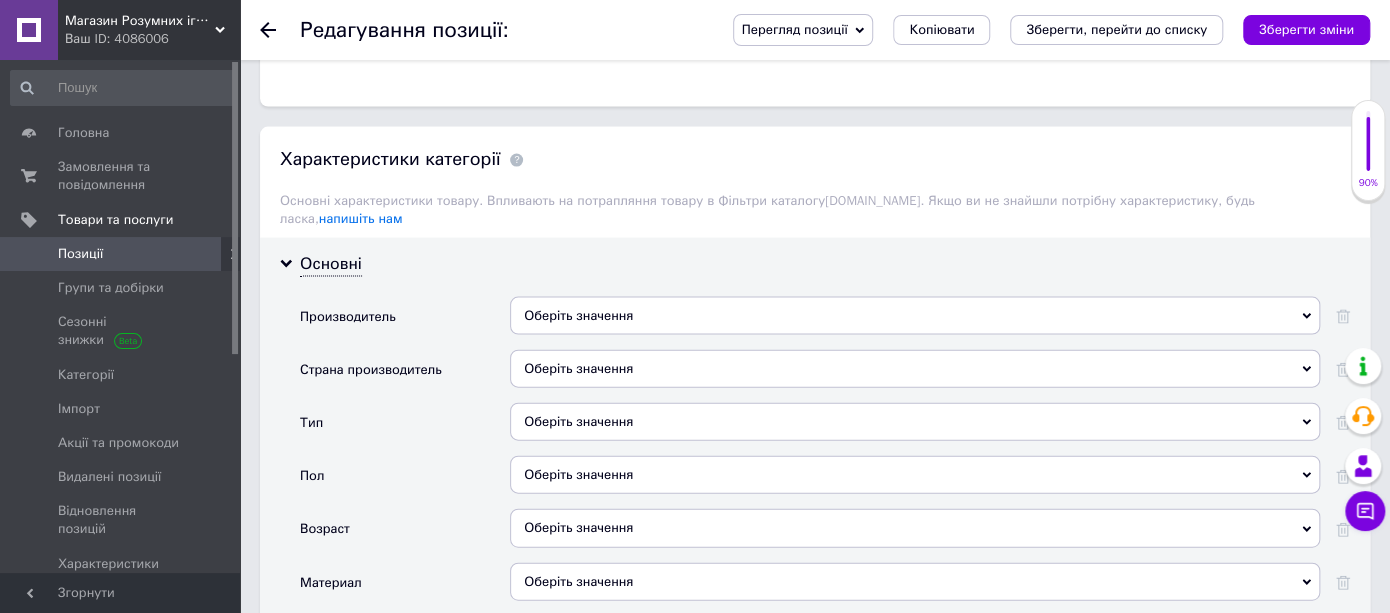 click on "Оберіть значення" at bounding box center [915, 422] 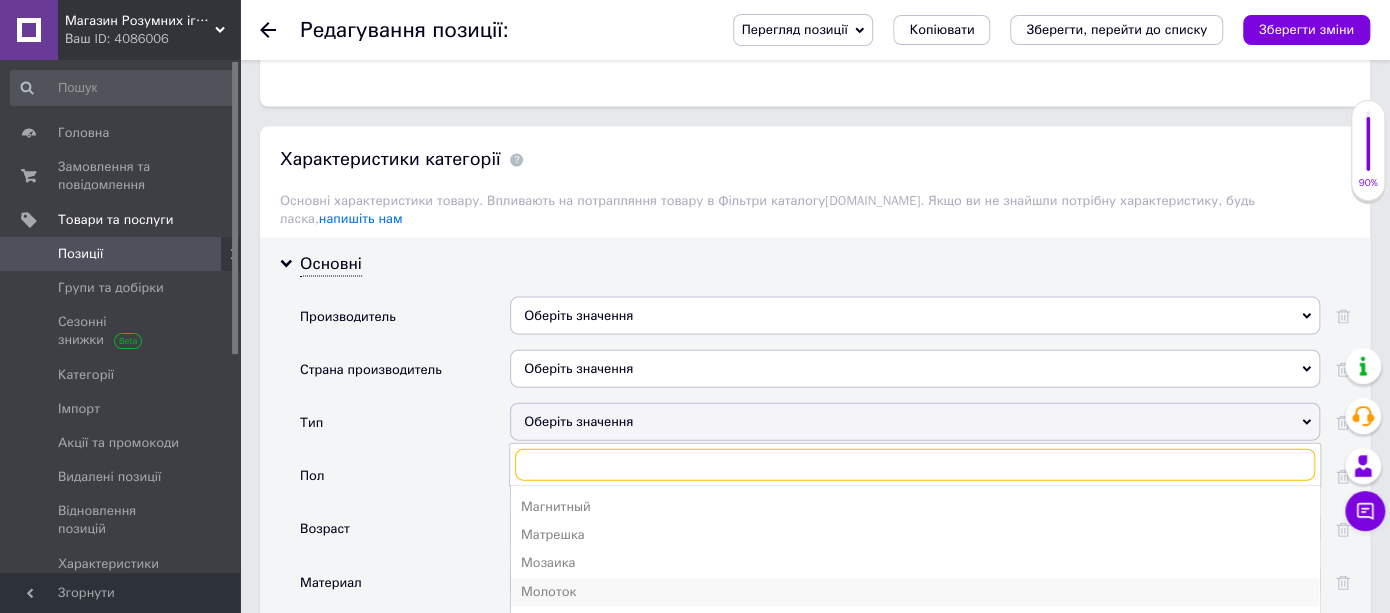 scroll, scrollTop: 88, scrollLeft: 0, axis: vertical 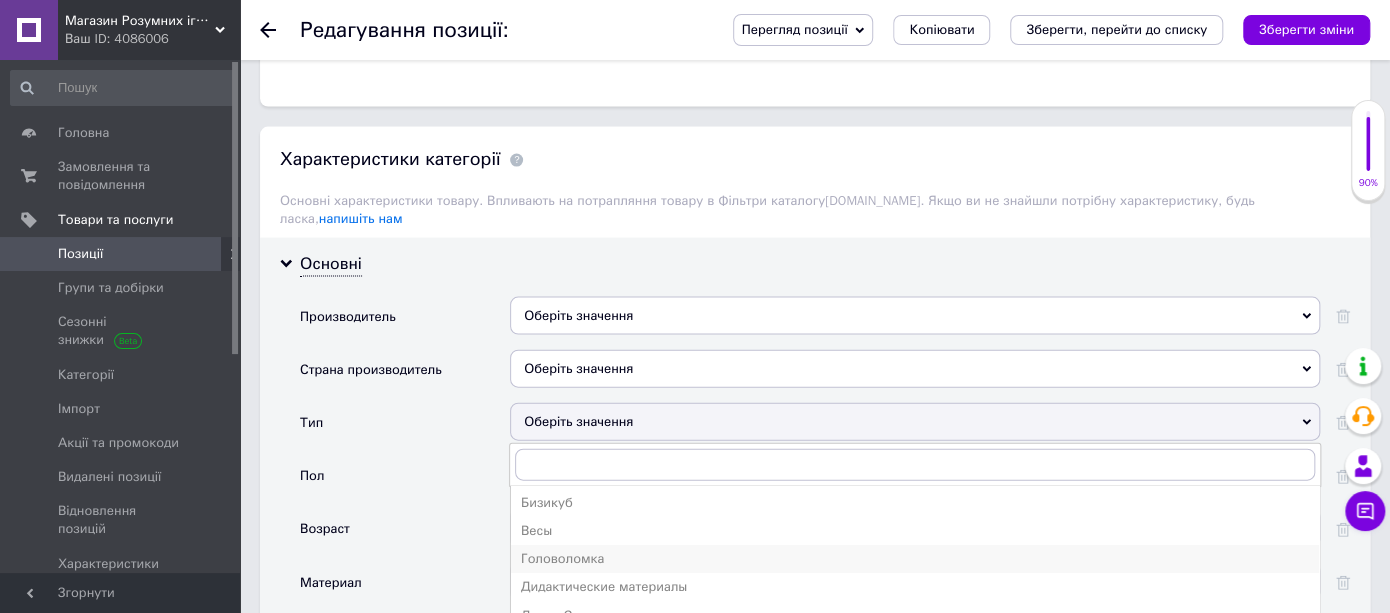 click on "Головоломка" at bounding box center (915, 559) 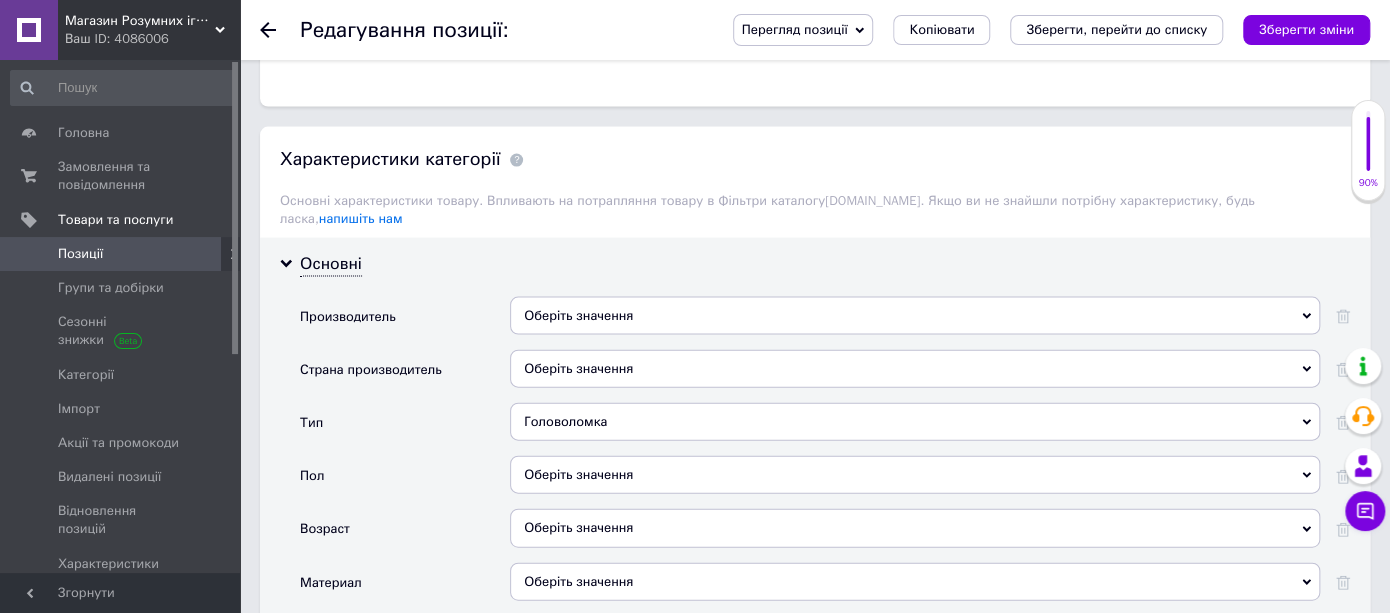 click on "Оберіть значення" at bounding box center (915, 475) 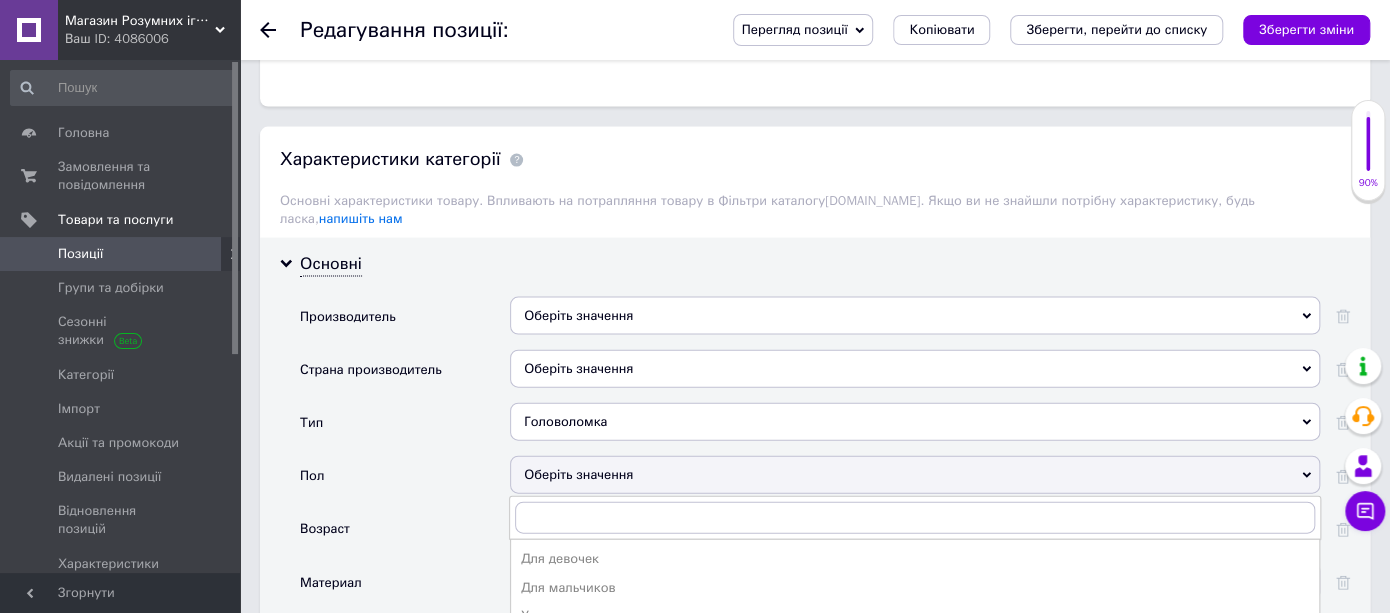 drag, startPoint x: 550, startPoint y: 570, endPoint x: 543, endPoint y: 558, distance: 13.892444 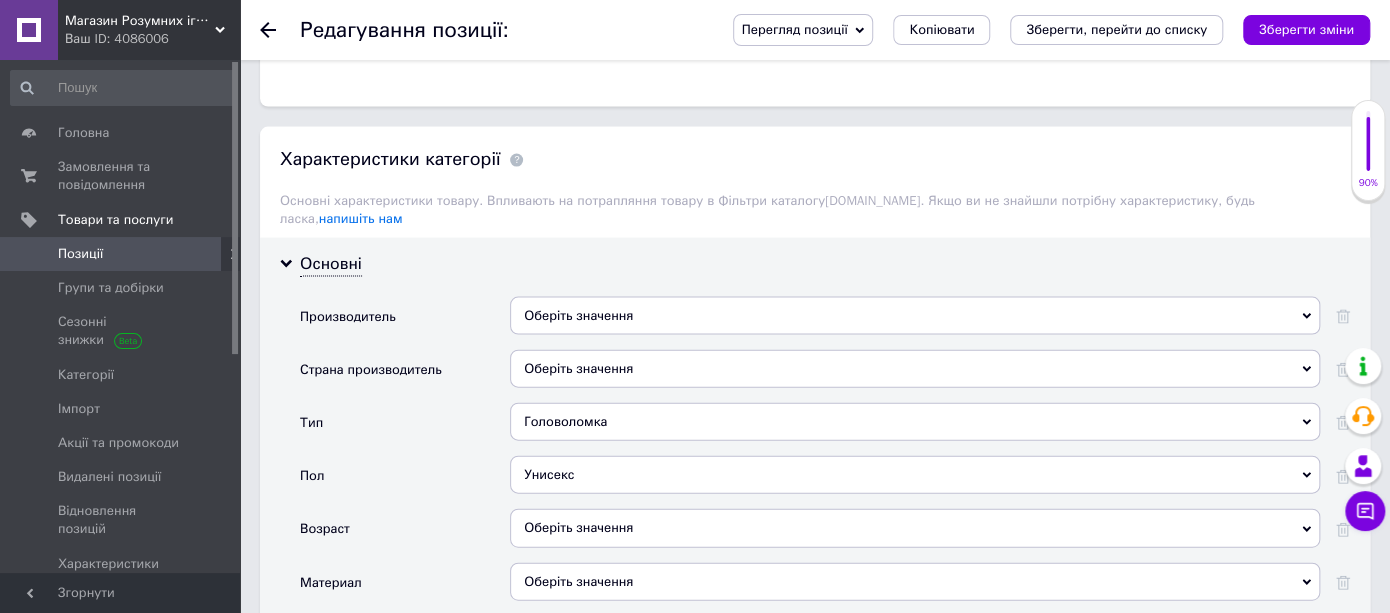 click on "Оберіть значення" at bounding box center (915, 528) 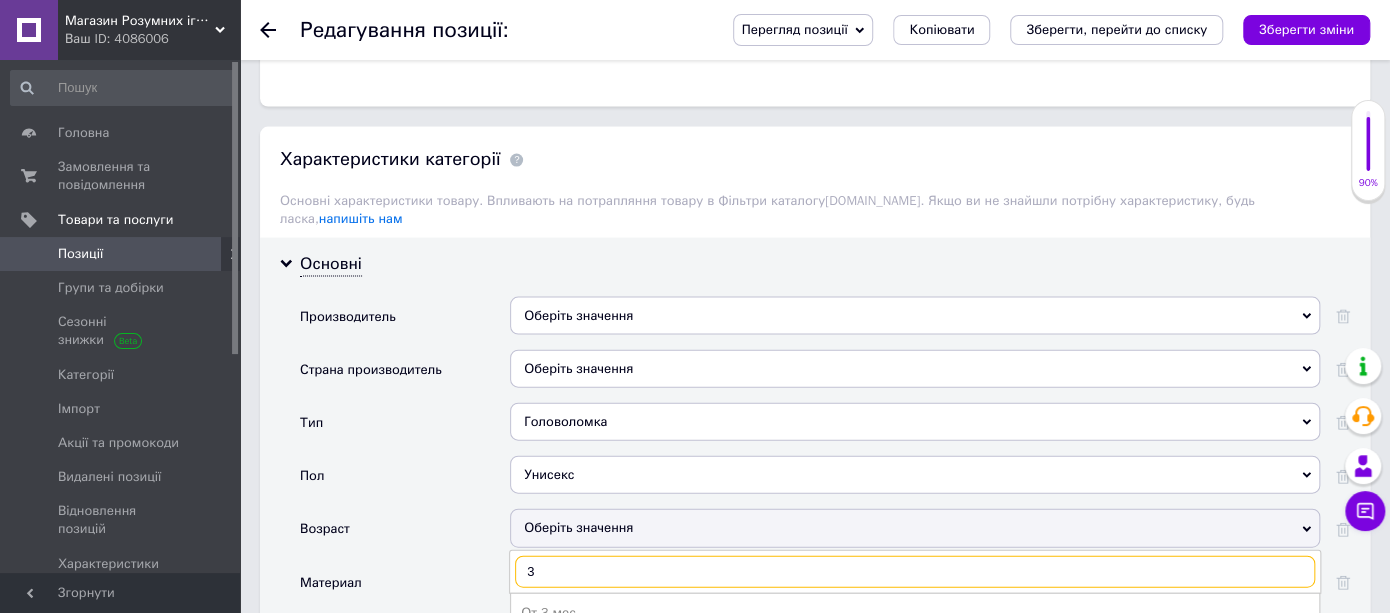 type on "3" 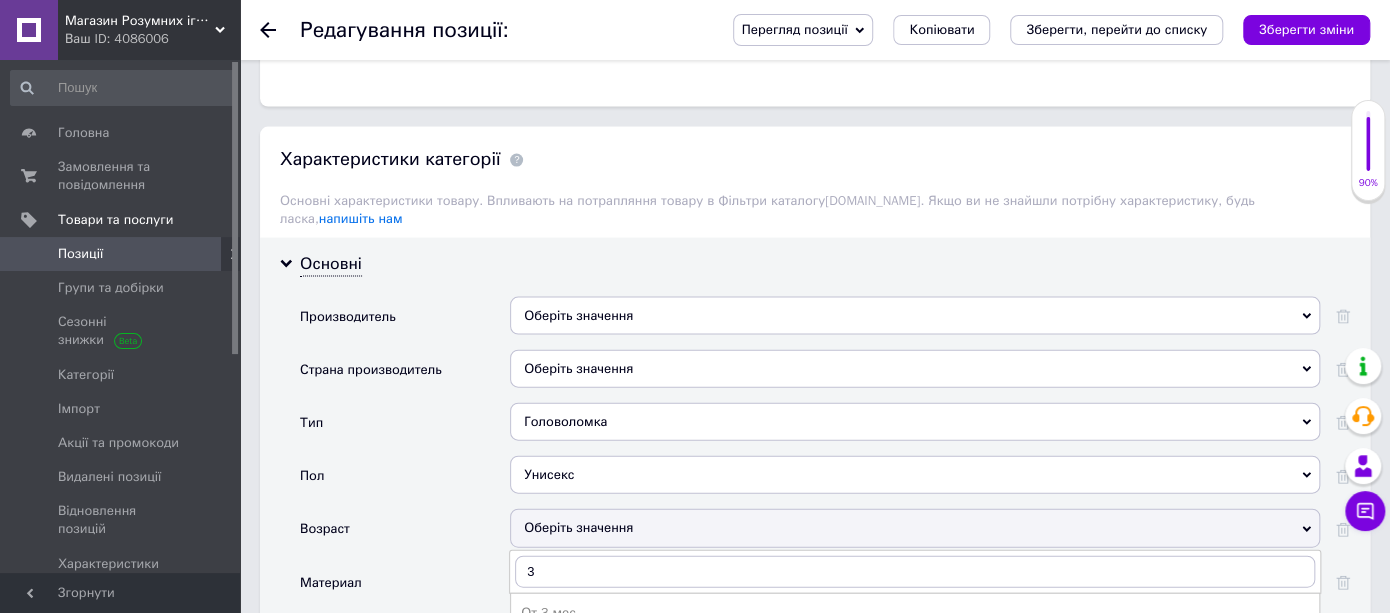 click on "От 3-х лет" at bounding box center (915, 641) 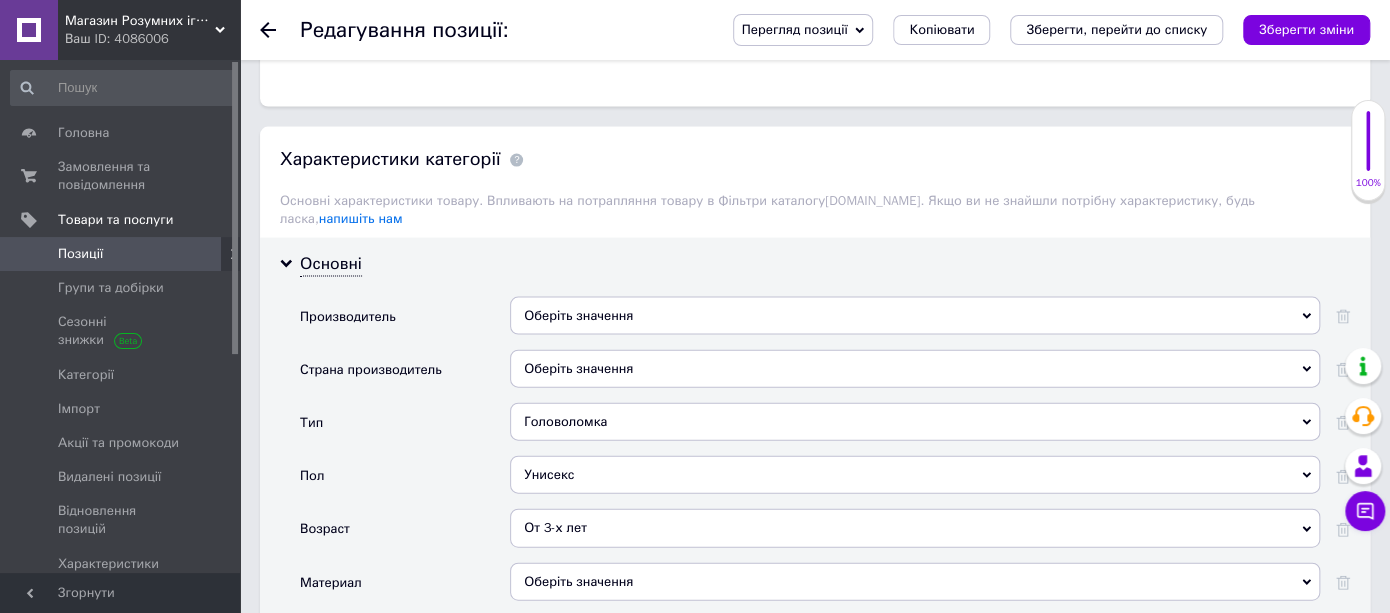 click on "Оберіть значення" at bounding box center [915, 582] 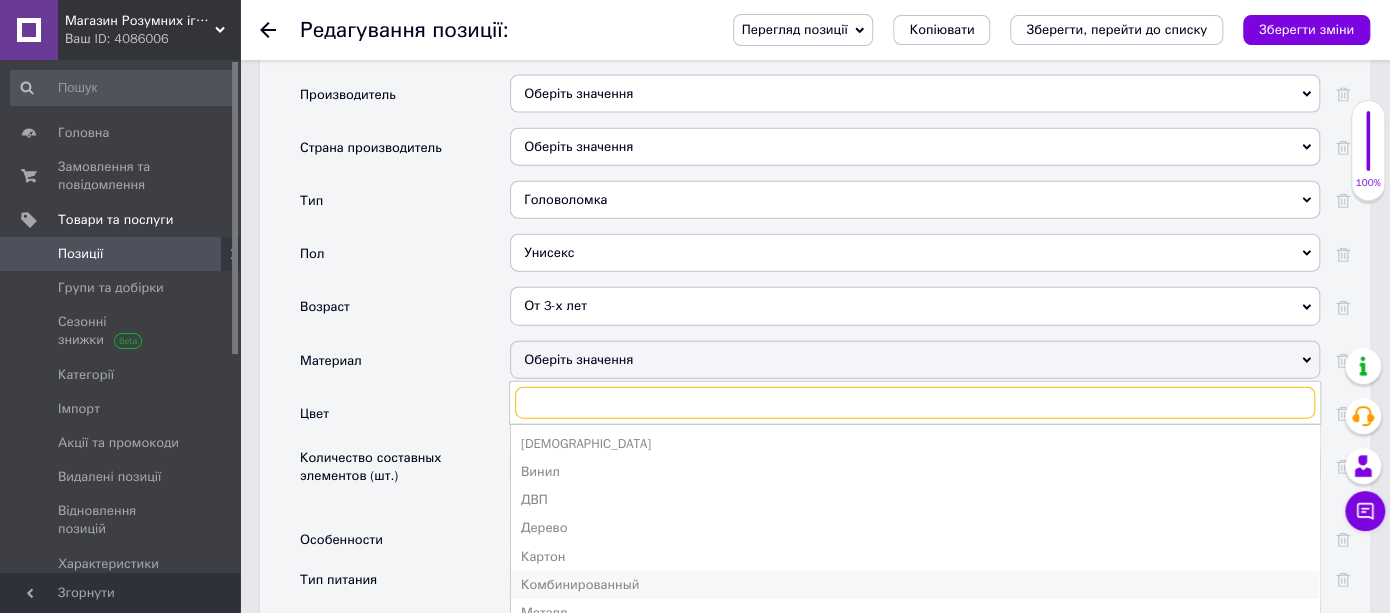 scroll, scrollTop: 2333, scrollLeft: 0, axis: vertical 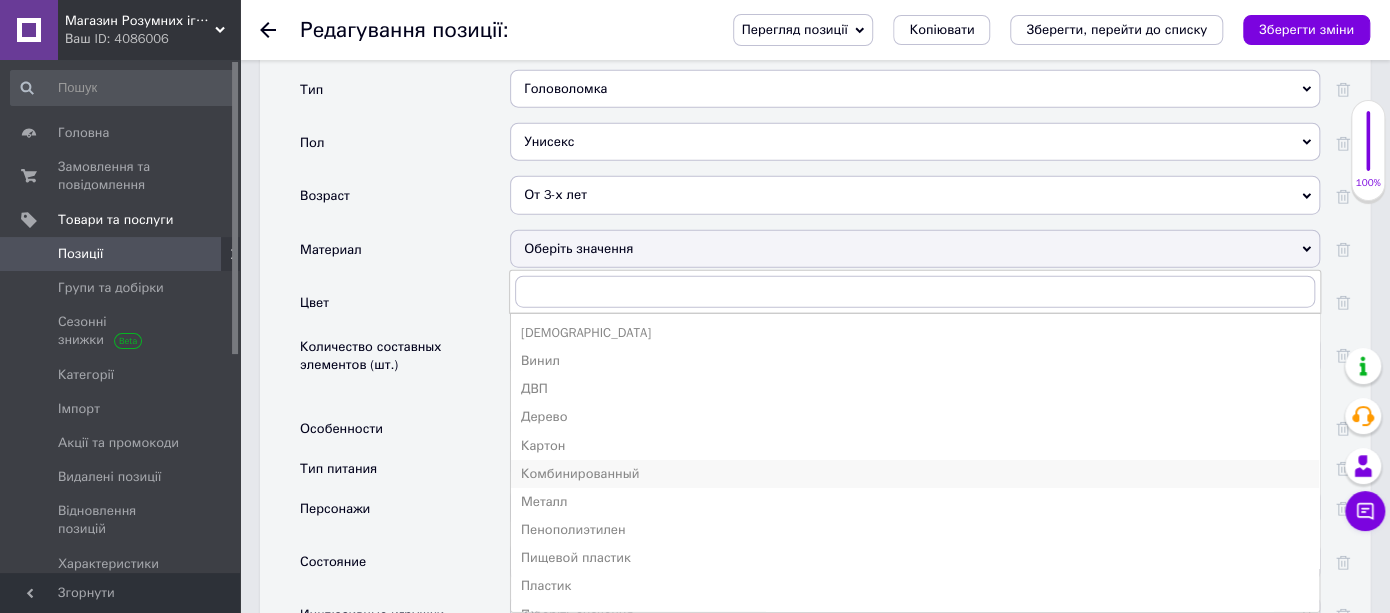 click on "Комбинированный" at bounding box center (915, 474) 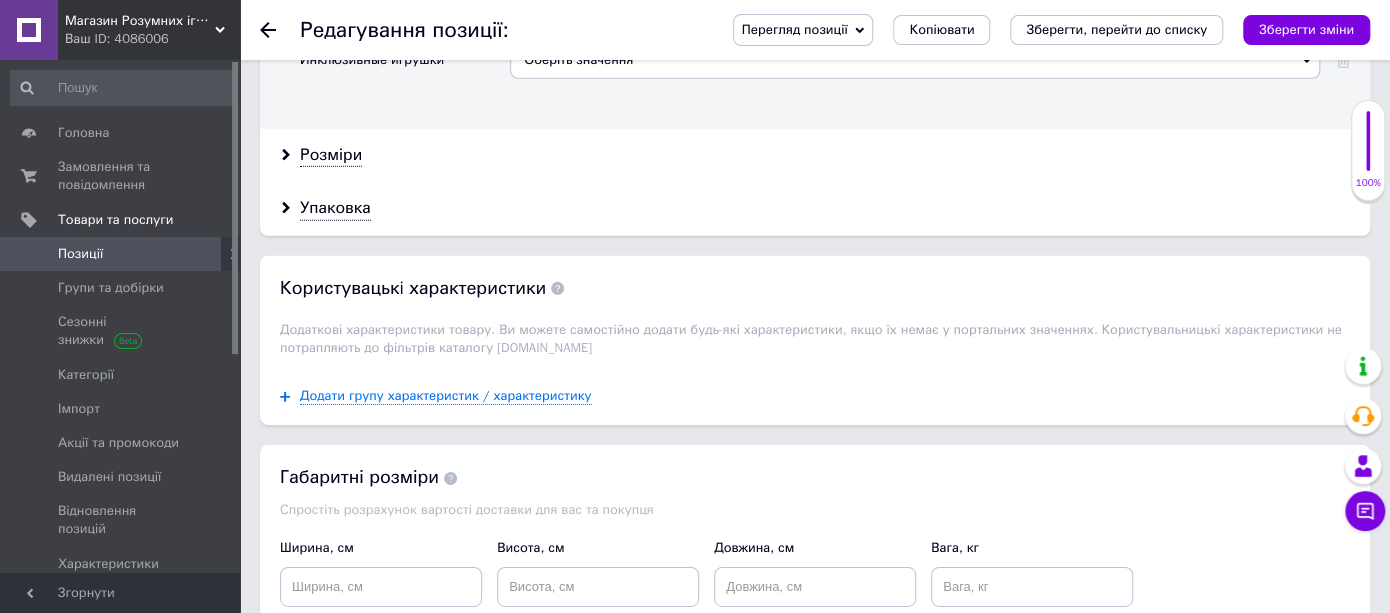scroll, scrollTop: 3111, scrollLeft: 0, axis: vertical 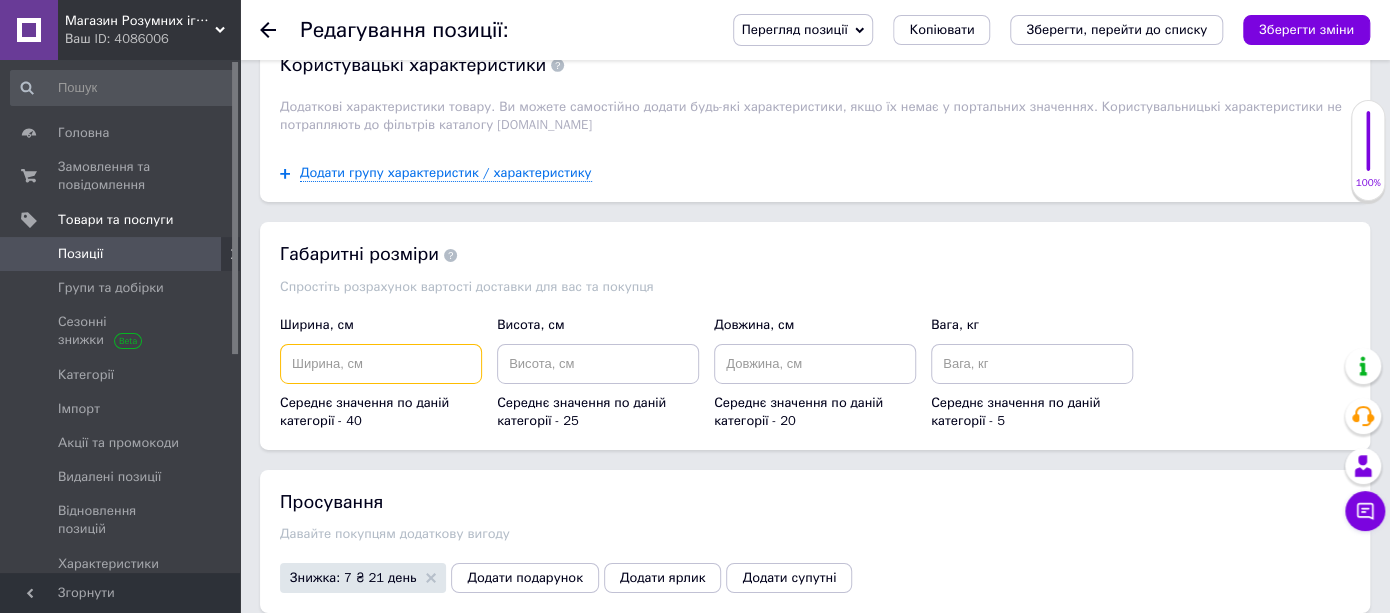 click at bounding box center (381, 364) 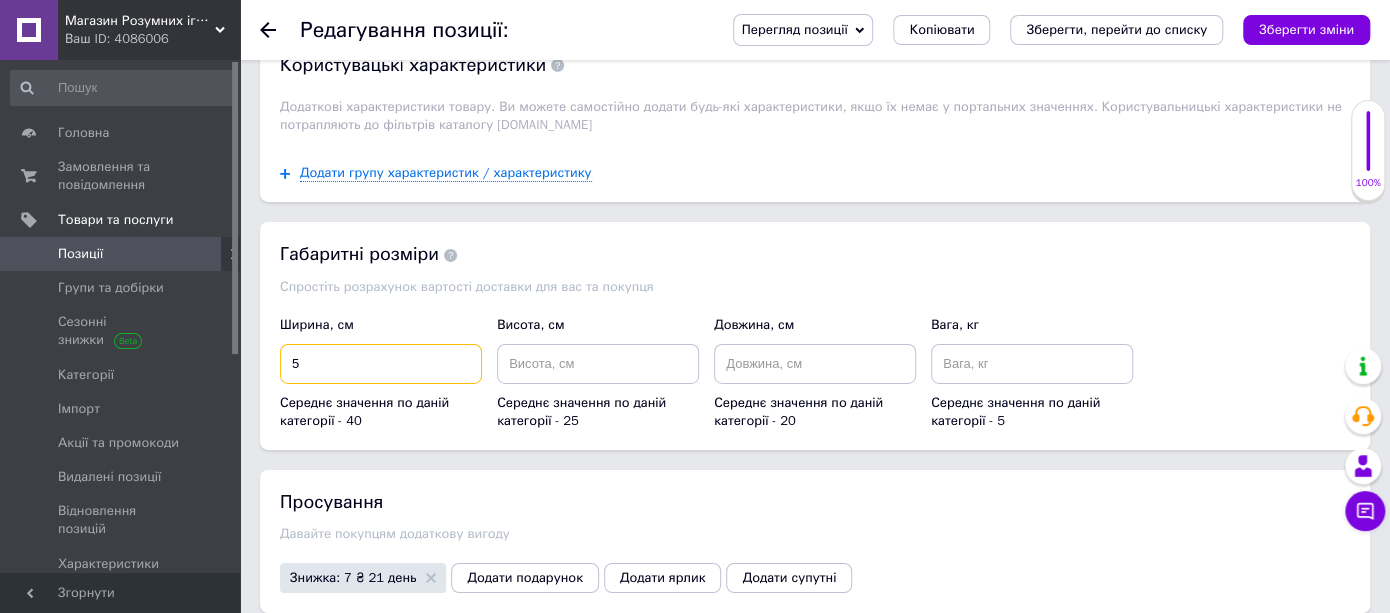 type on "5" 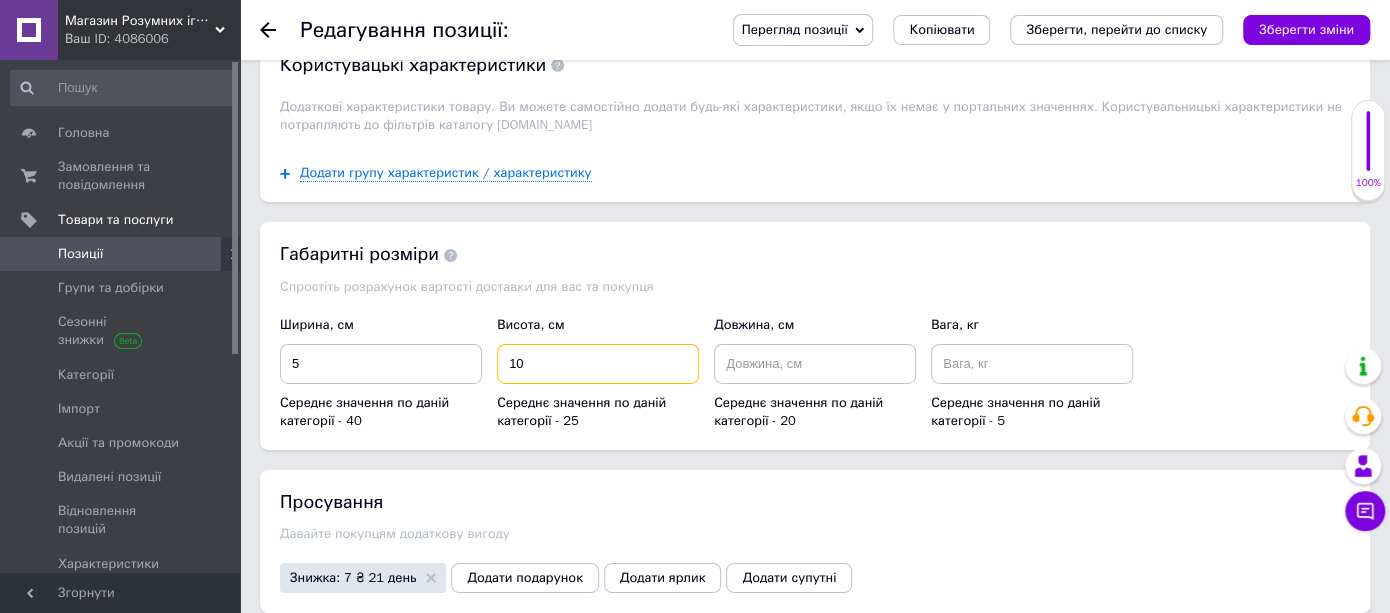 type on "10" 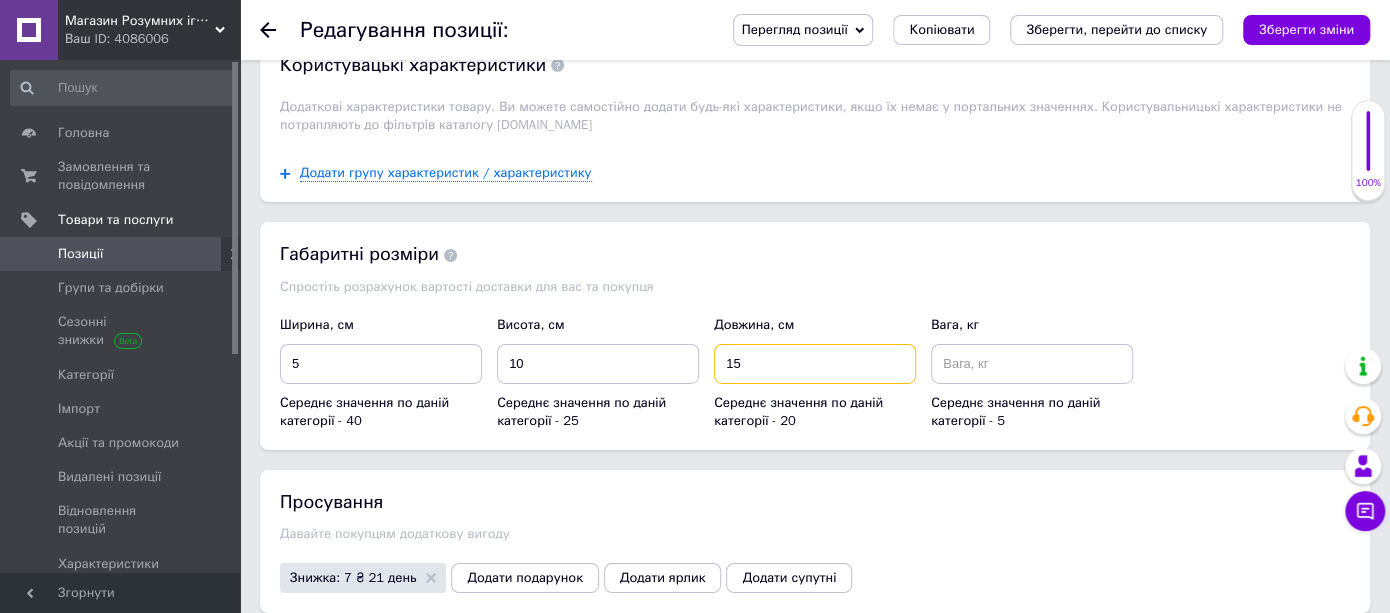 type on "15" 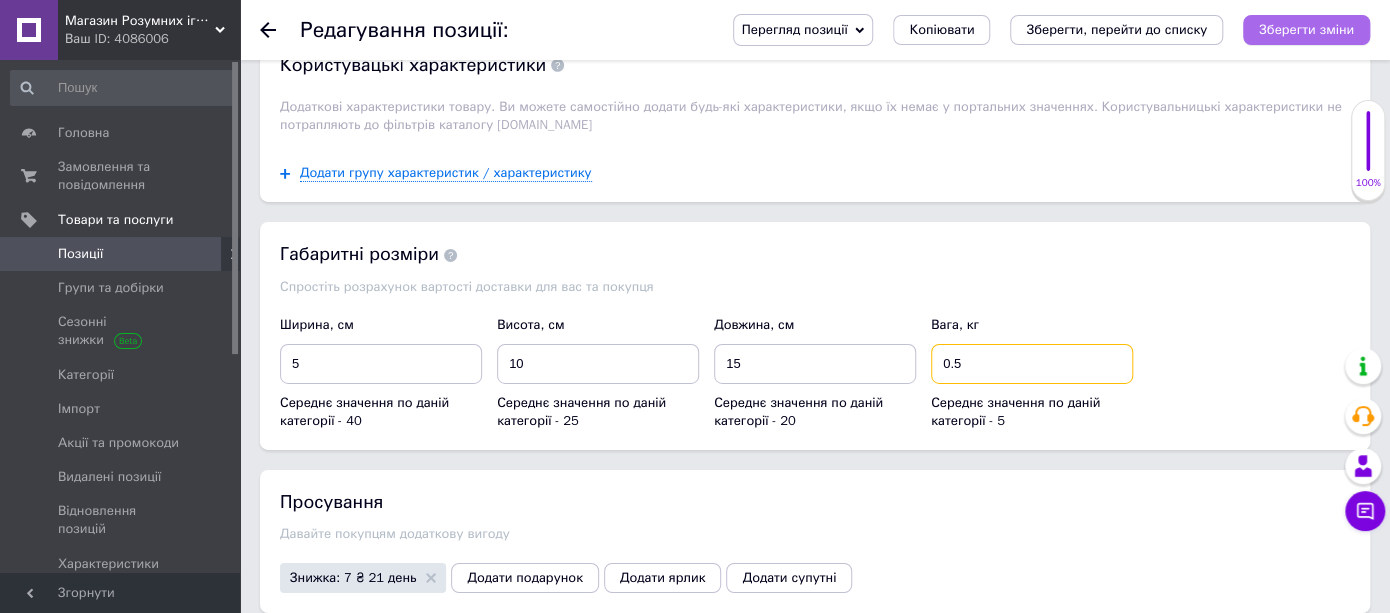 type on "0.5" 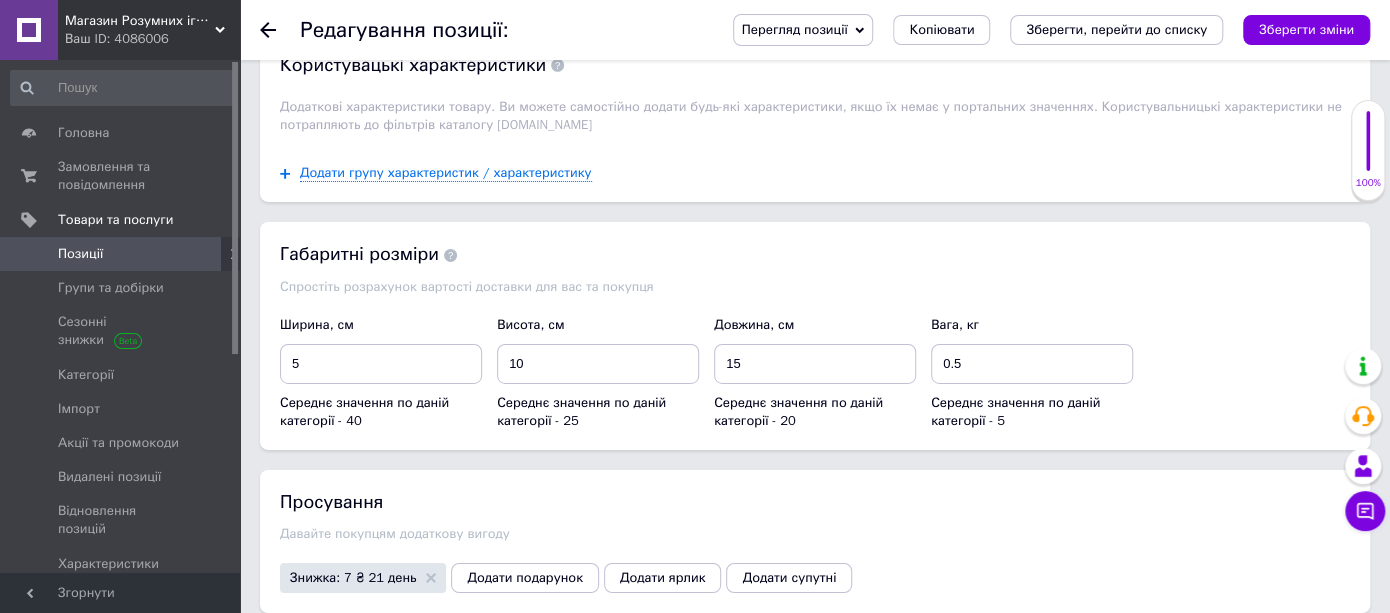click on "Зберегти зміни" at bounding box center (1306, 29) 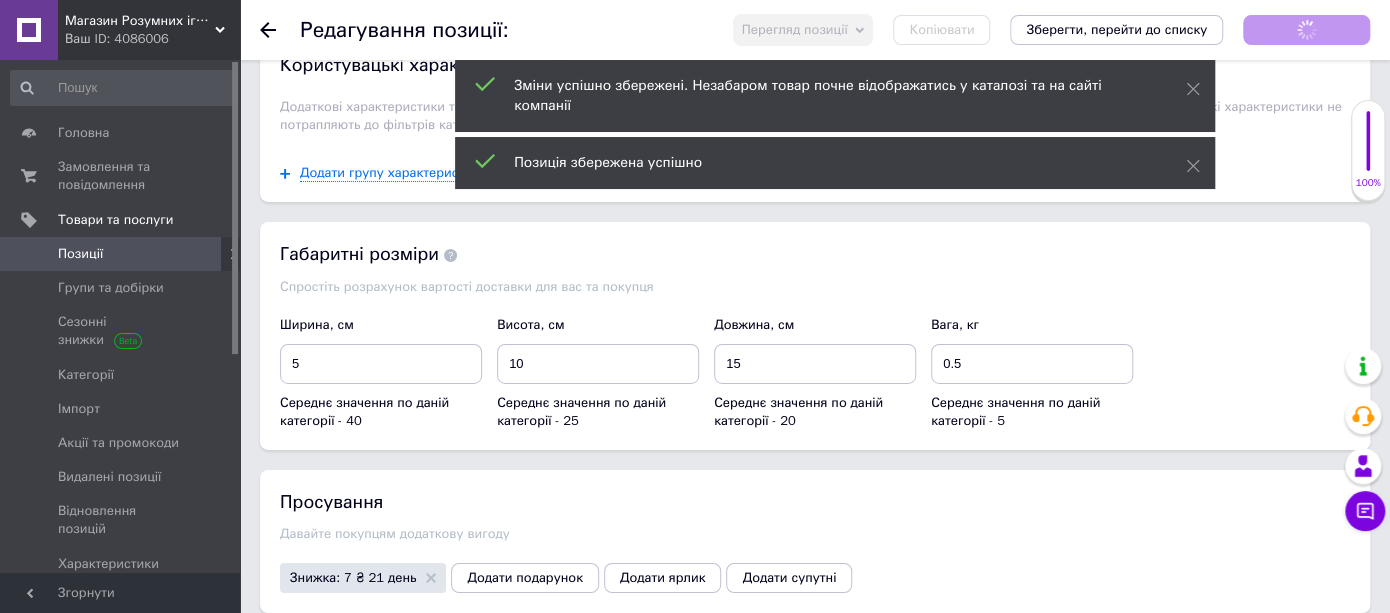 scroll, scrollTop: 237, scrollLeft: 0, axis: vertical 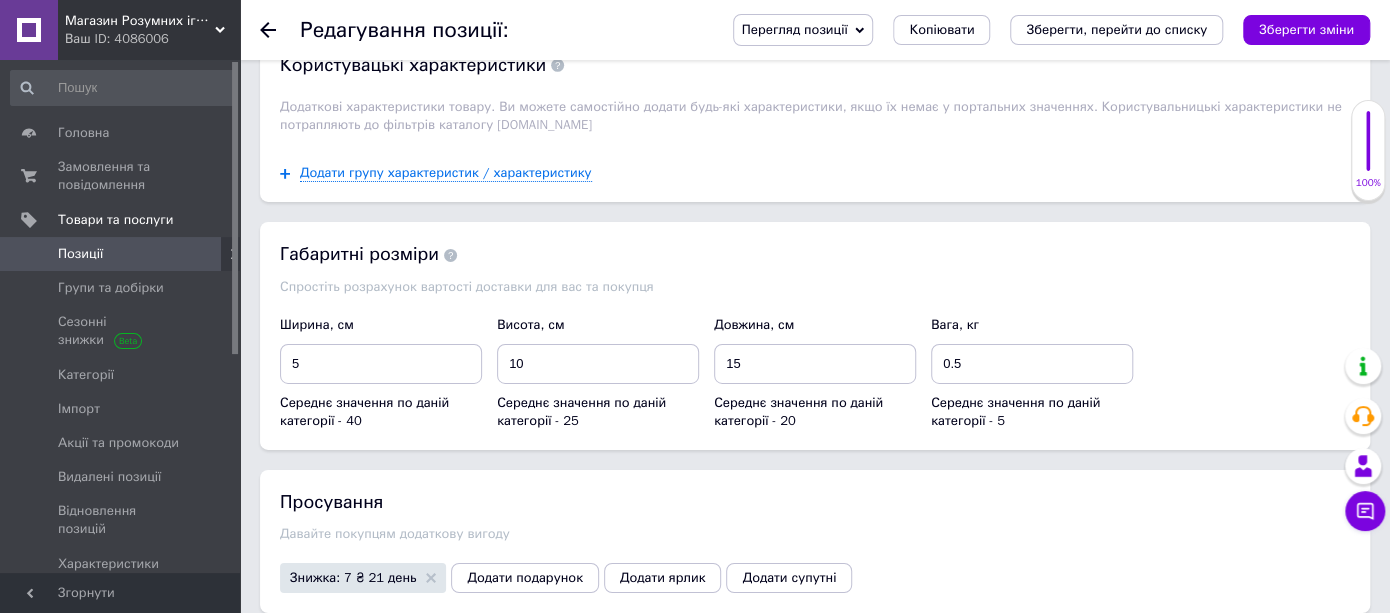 click on "[DEMOGRAPHIC_DATA]" at bounding box center [123, 598] 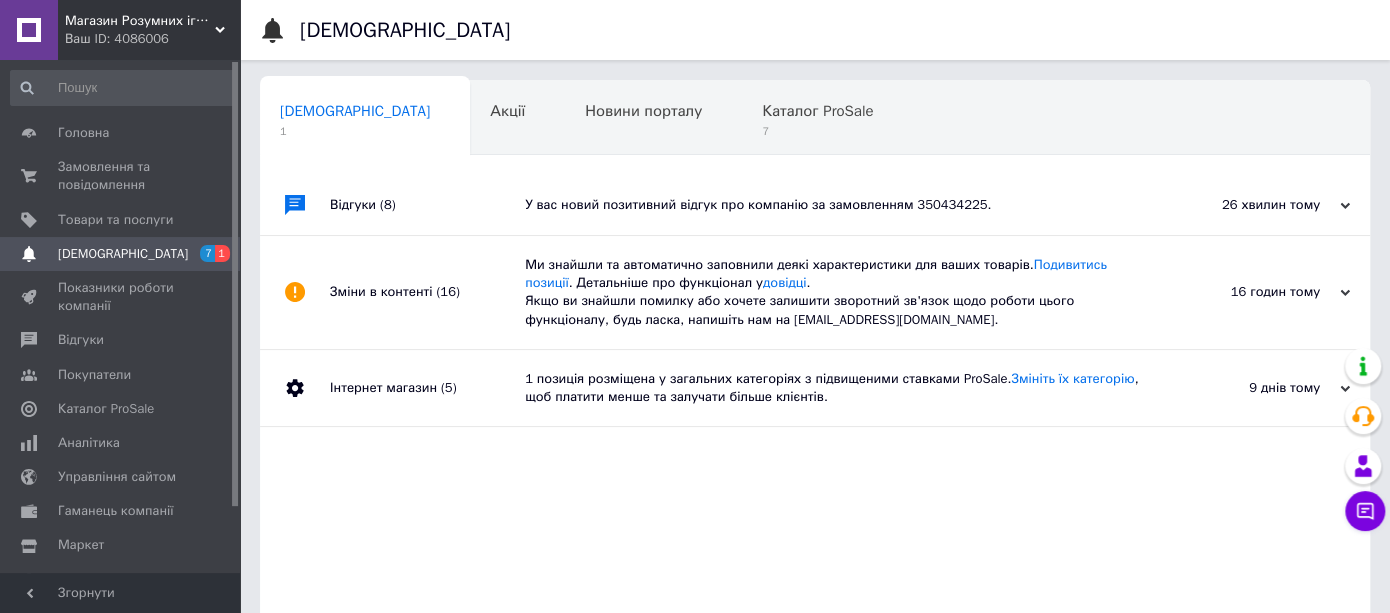 click on "У вас новий позитивний відгук про компанію за замовленням 350434225." at bounding box center (837, 205) 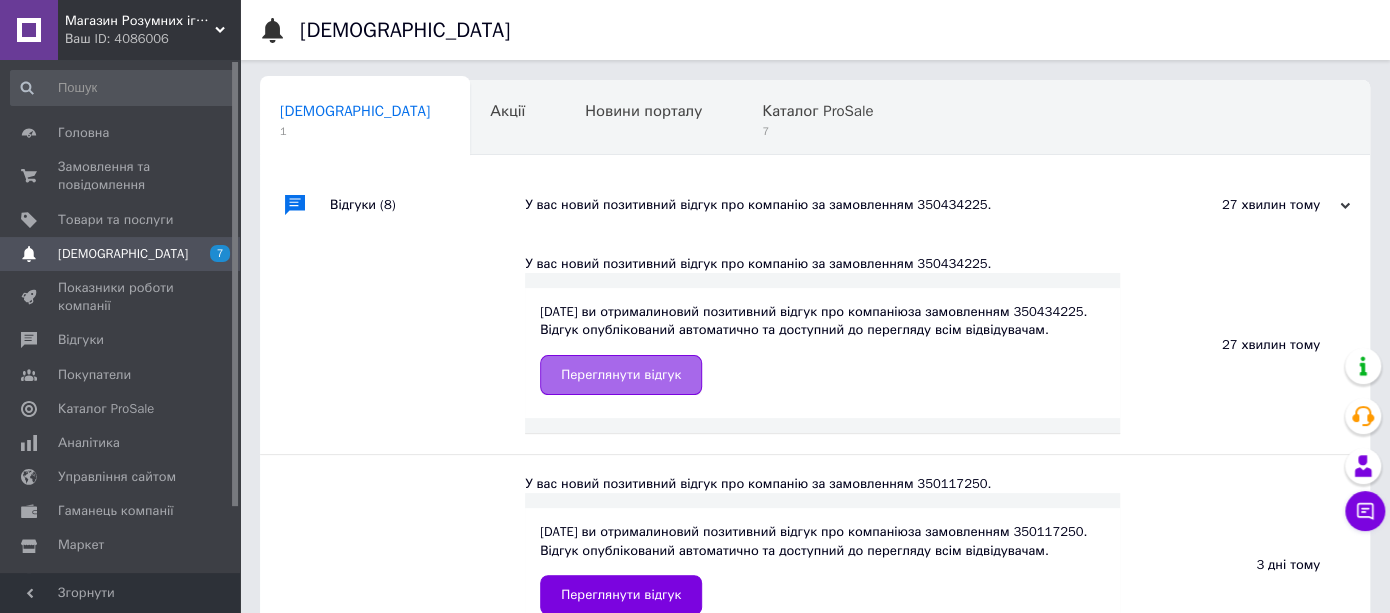 click on "Переглянути відгук" at bounding box center (621, 375) 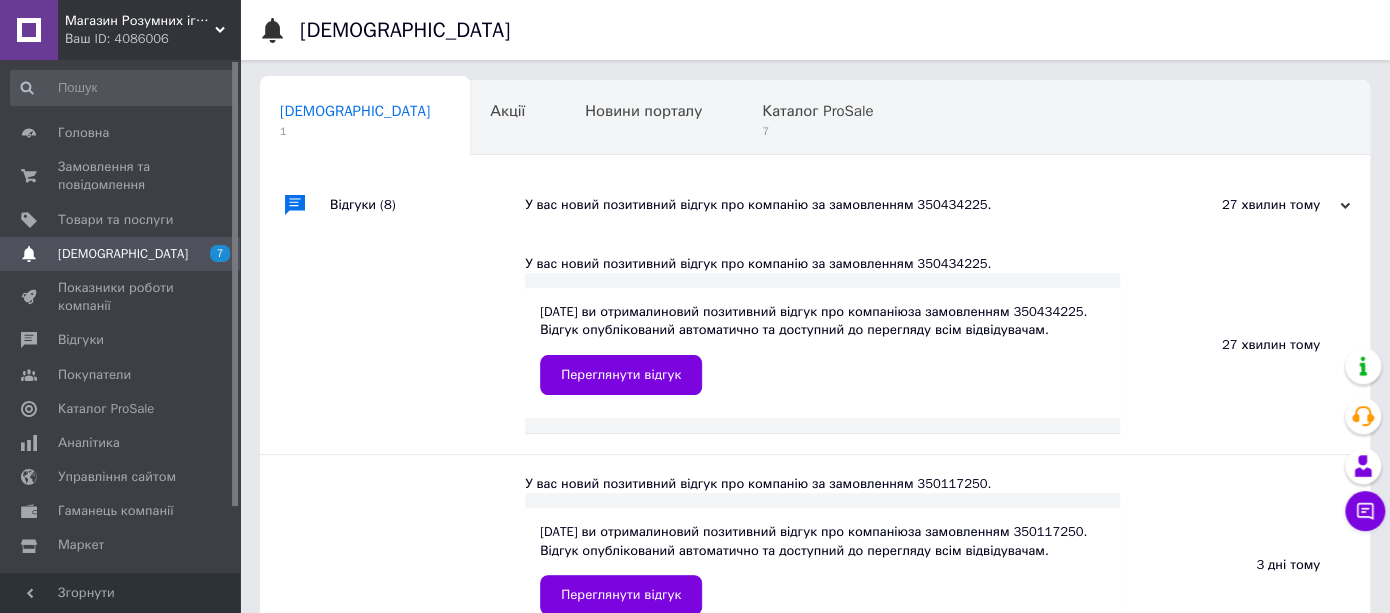 scroll, scrollTop: 222, scrollLeft: 0, axis: vertical 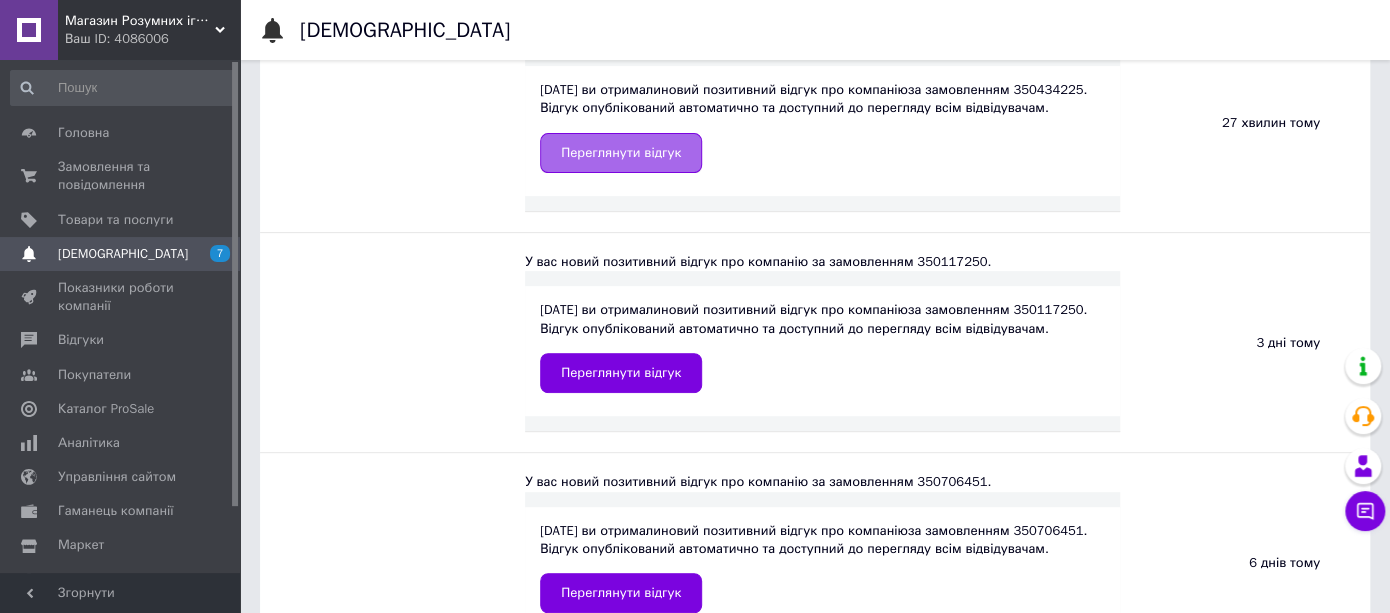 click on "Переглянути відгук" at bounding box center [621, 153] 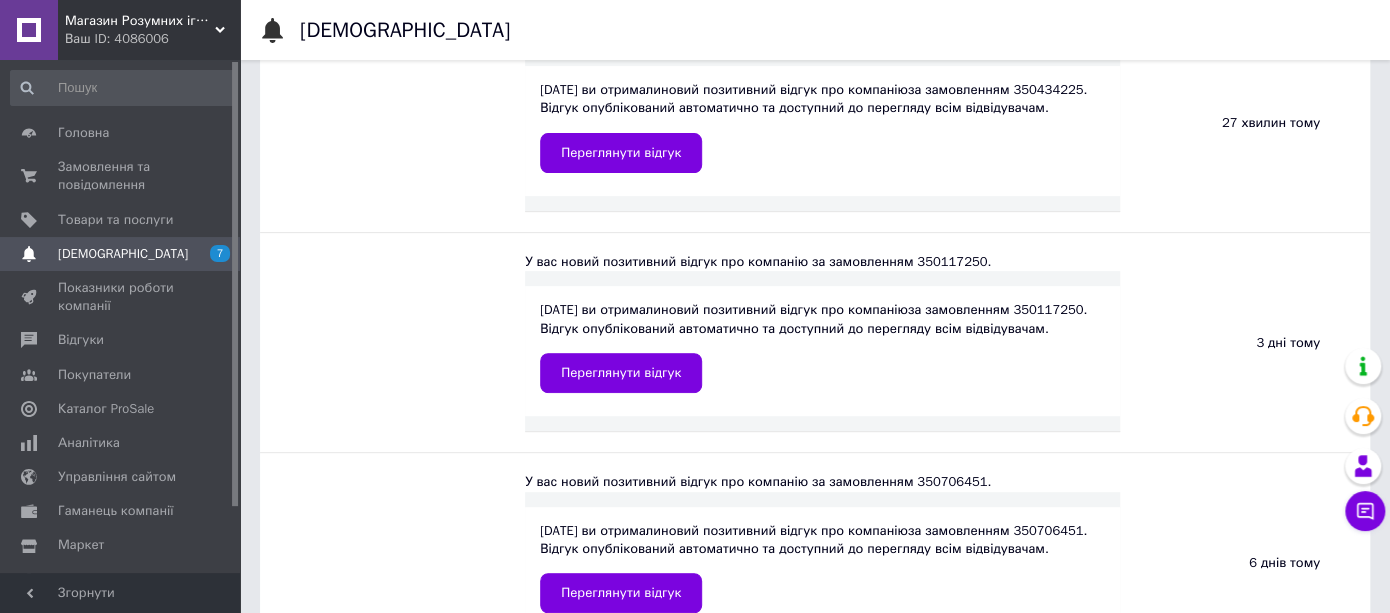 click on "[DEMOGRAPHIC_DATA]" at bounding box center [121, 254] 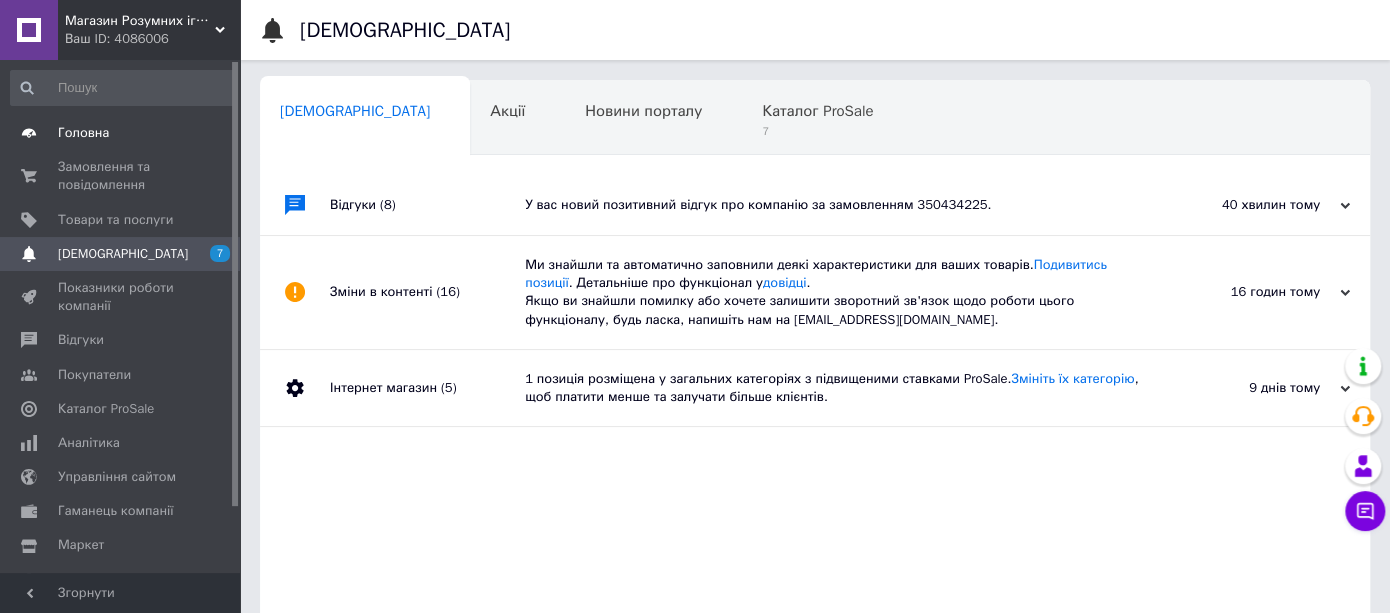 click on "Головна" at bounding box center (123, 133) 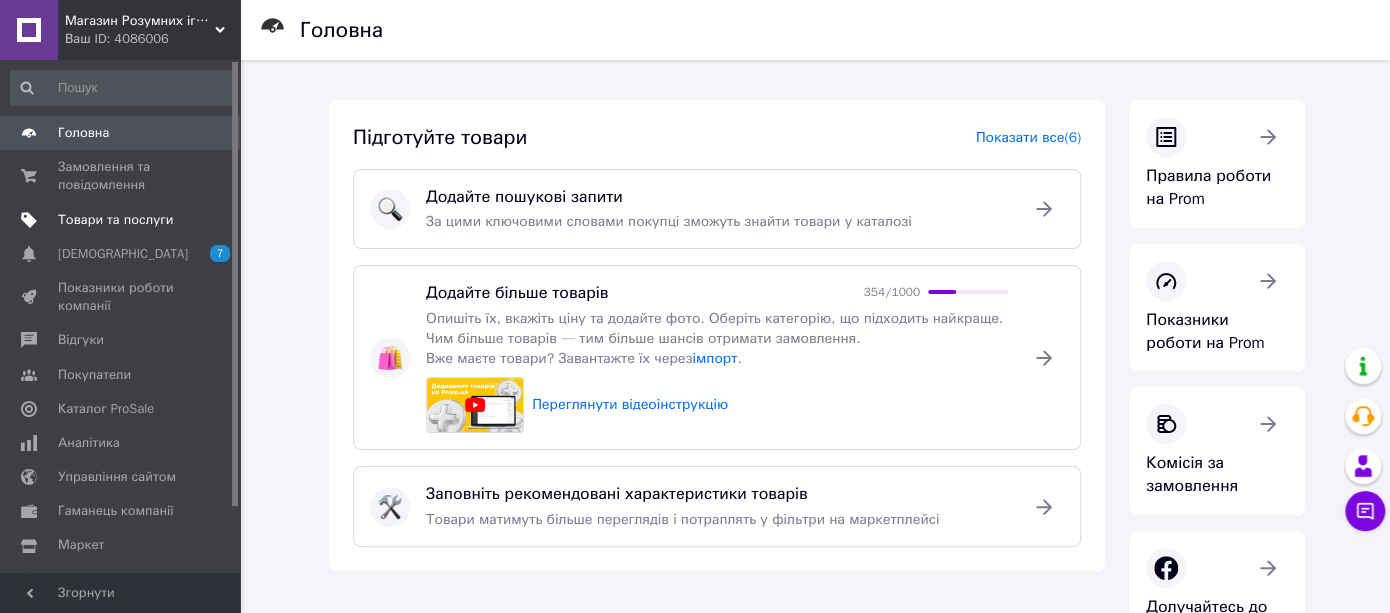 click on "Товари та послуги" at bounding box center [115, 220] 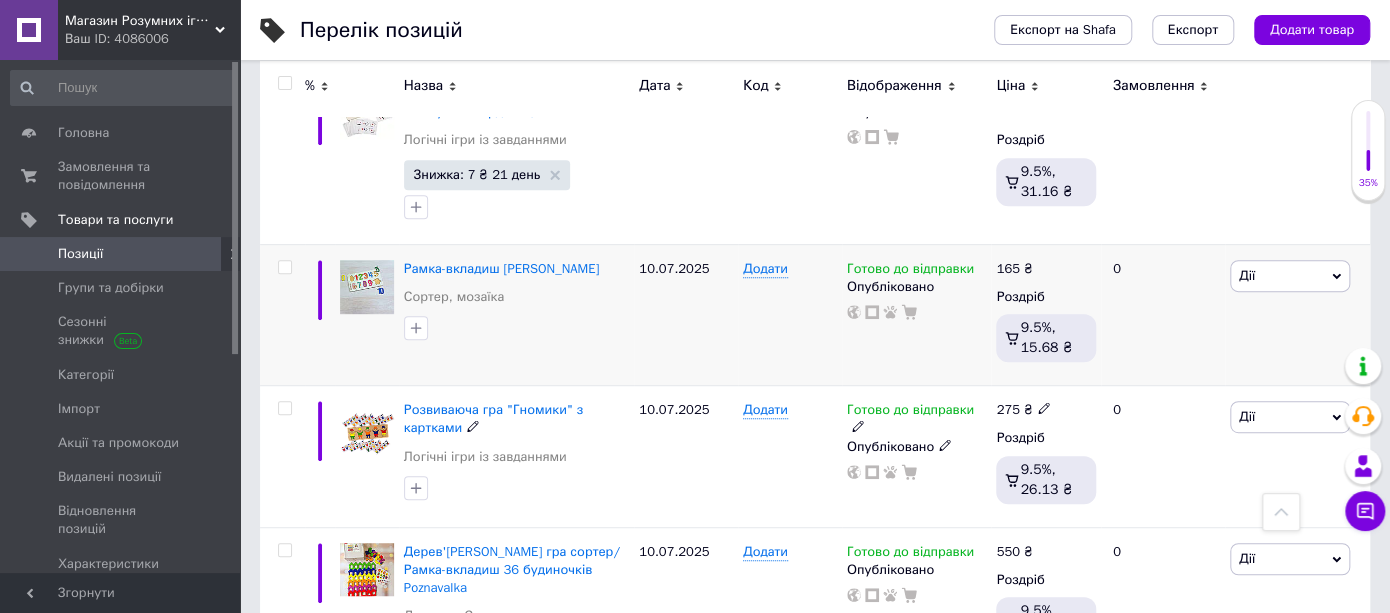 scroll, scrollTop: 111, scrollLeft: 0, axis: vertical 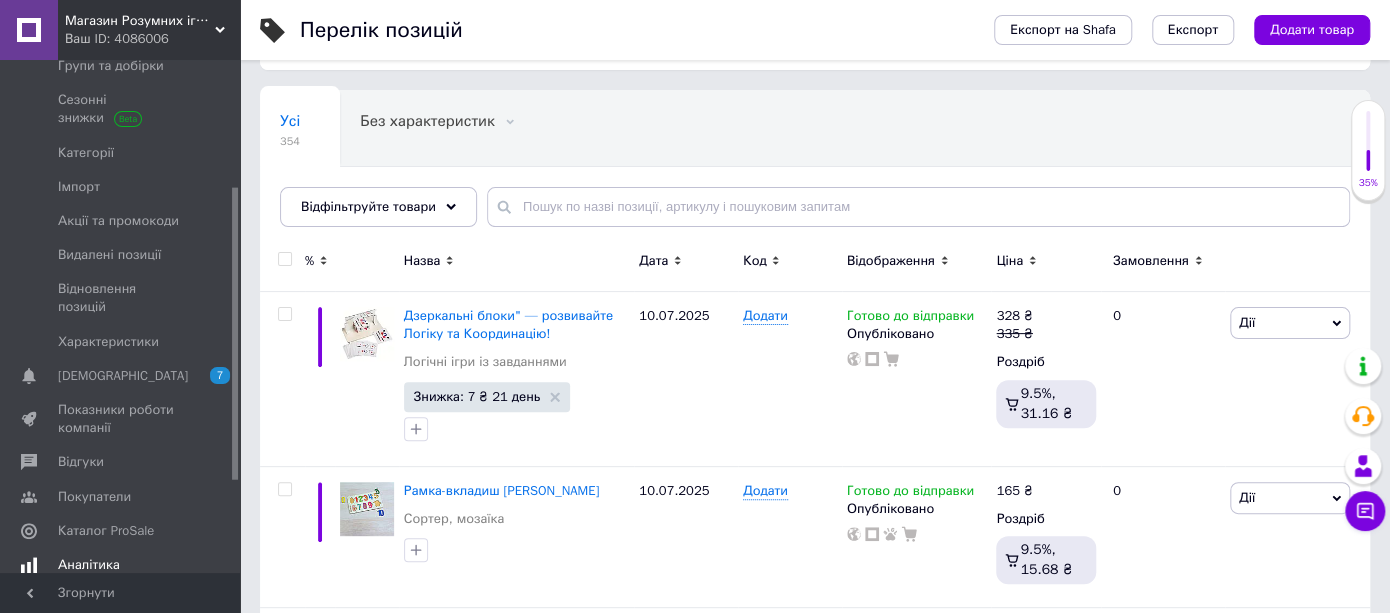 click on "Аналітика" at bounding box center [89, 565] 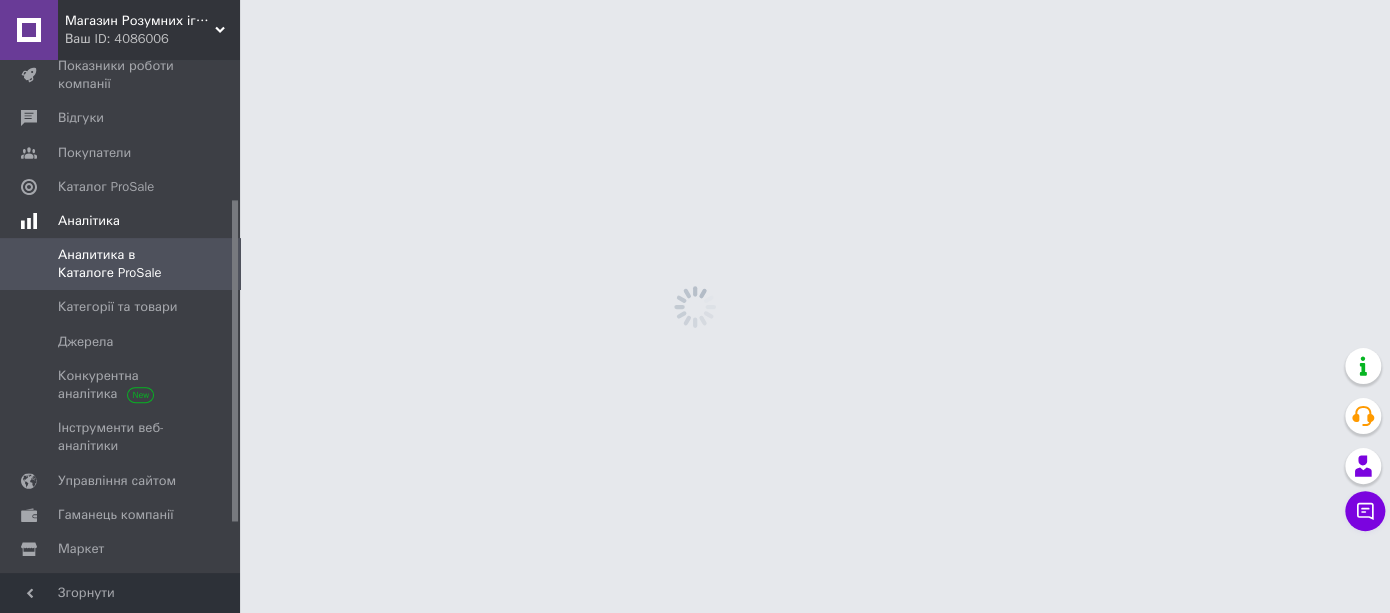 scroll, scrollTop: 0, scrollLeft: 0, axis: both 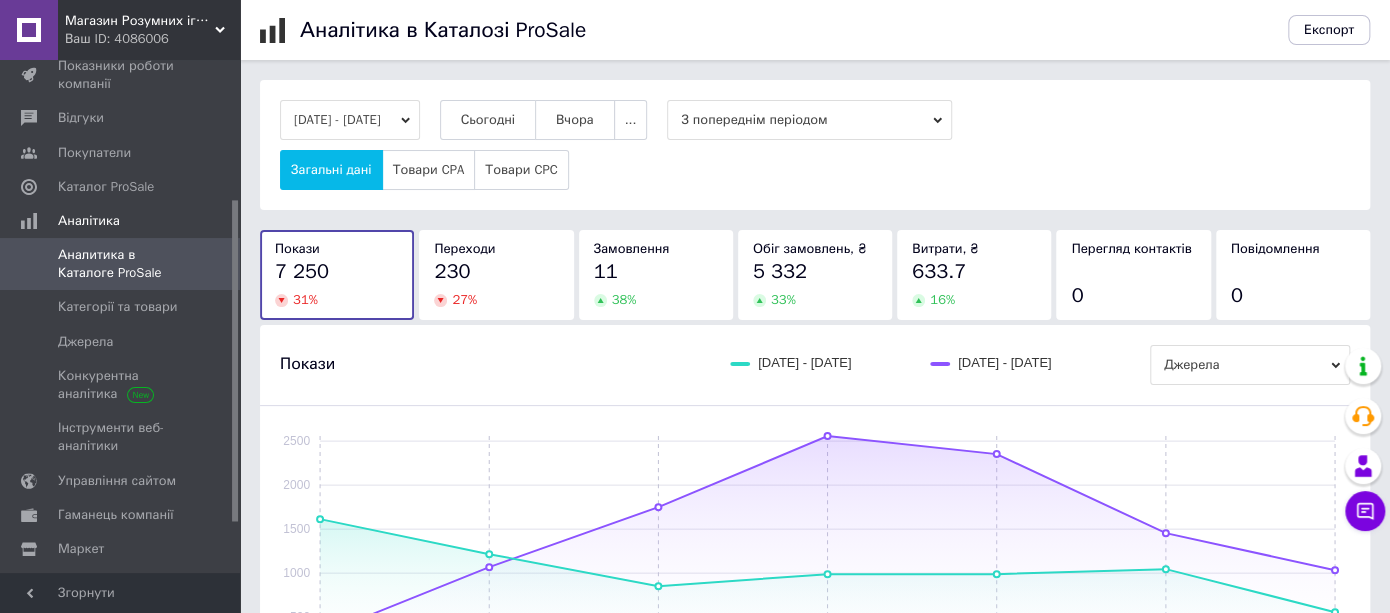 click on "[DATE] - [DATE]" at bounding box center [350, 120] 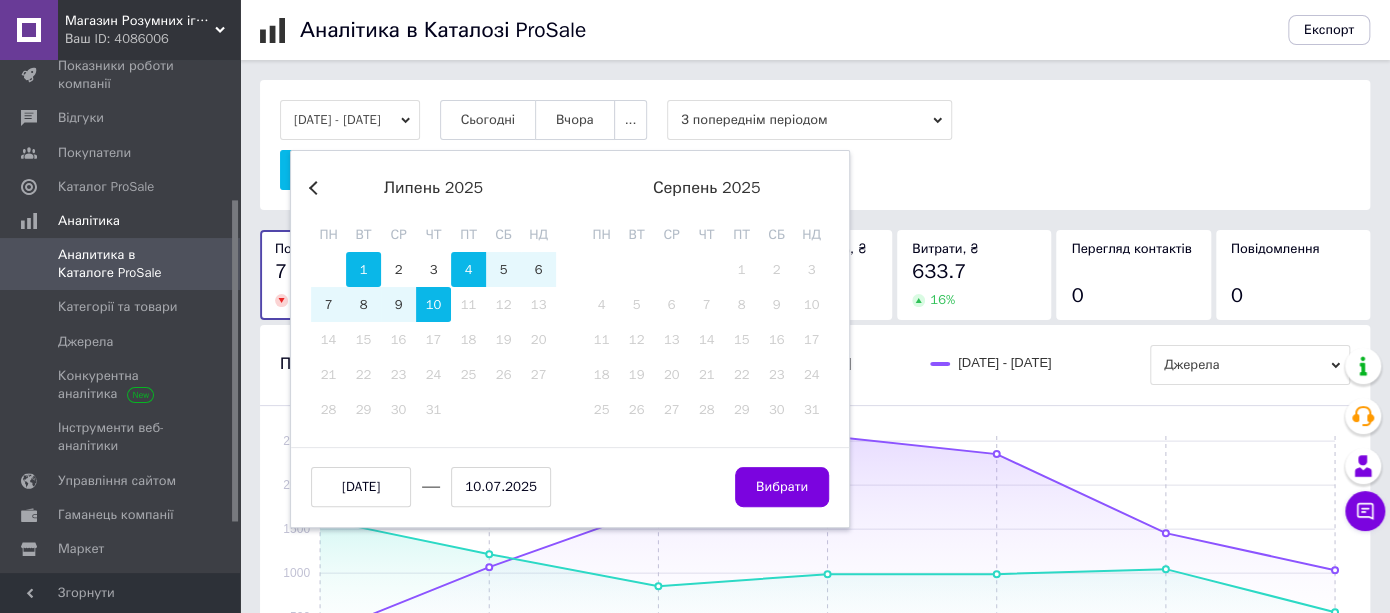 click on "1" at bounding box center (363, 269) 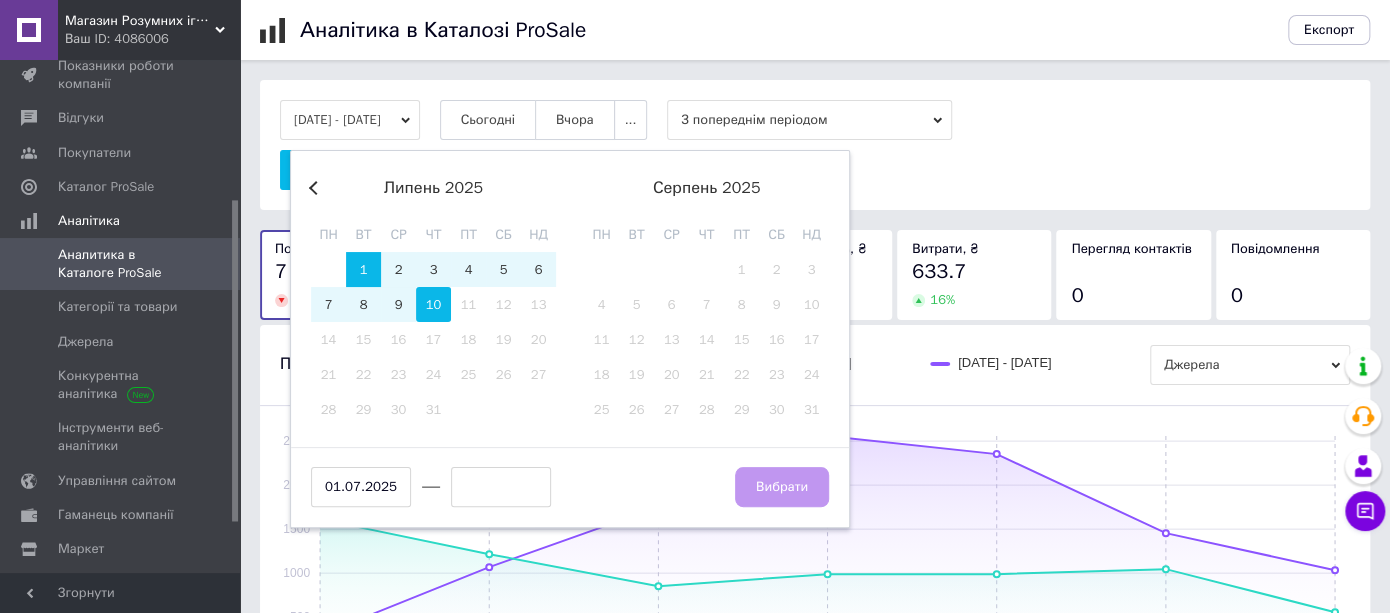click on "10" at bounding box center [433, 304] 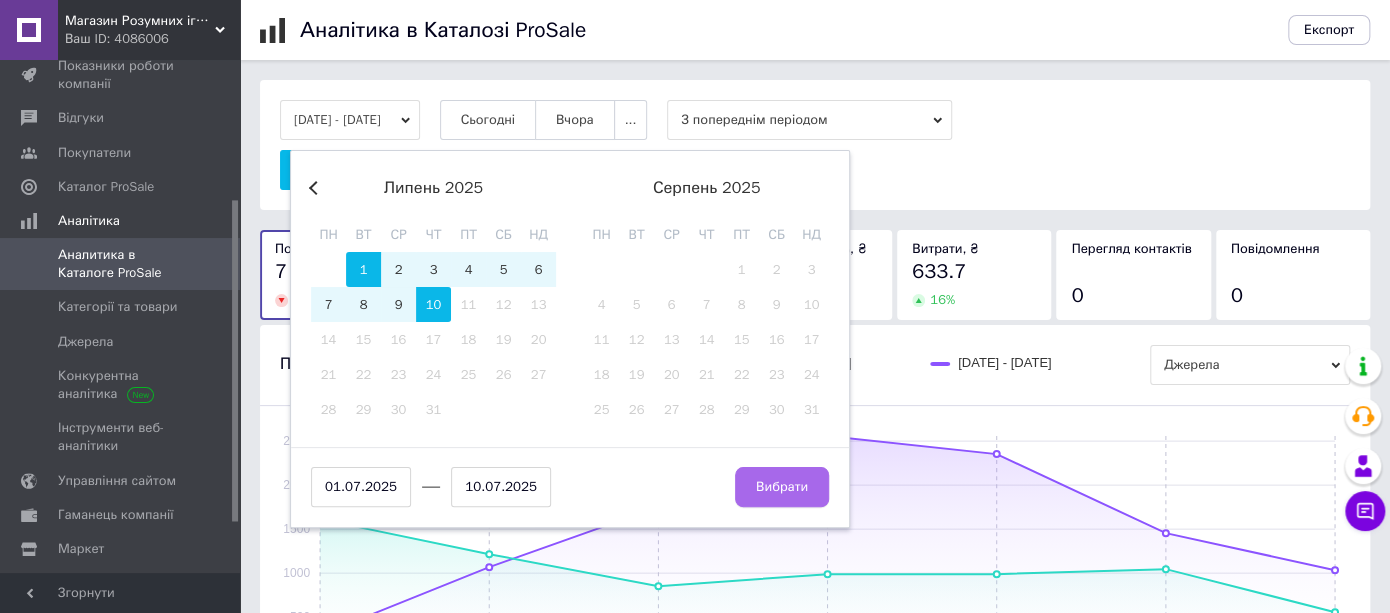 click on "Вибрати" at bounding box center [782, 487] 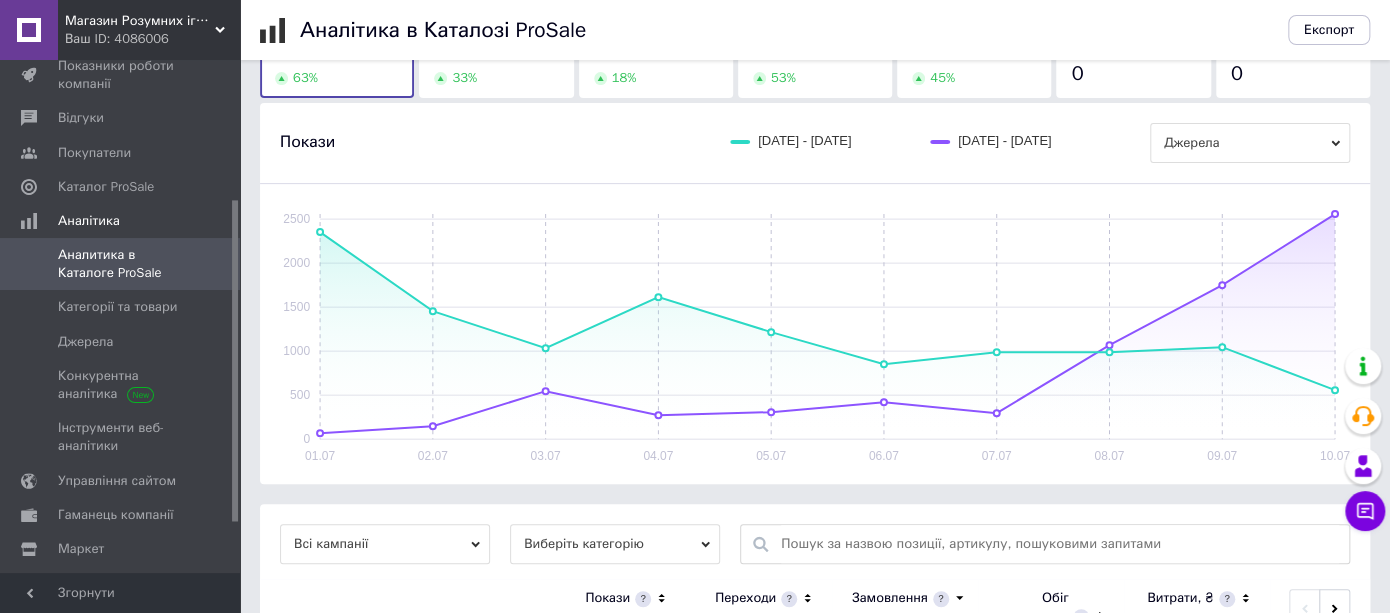 scroll, scrollTop: 111, scrollLeft: 0, axis: vertical 